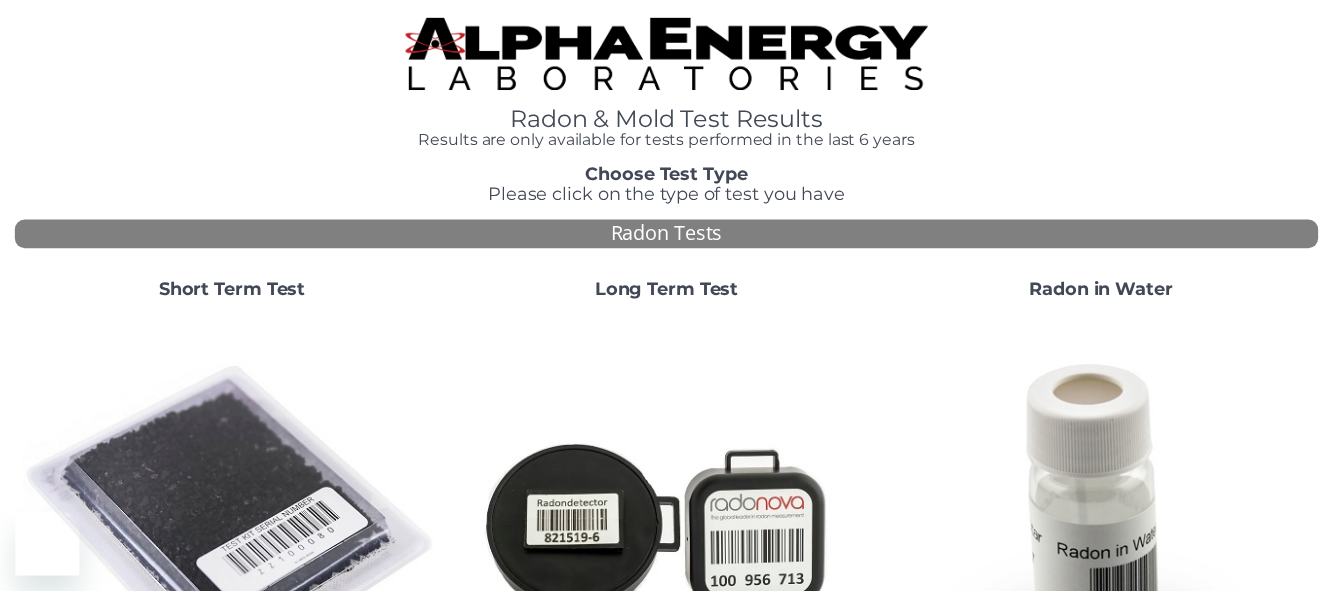 scroll, scrollTop: 0, scrollLeft: 0, axis: both 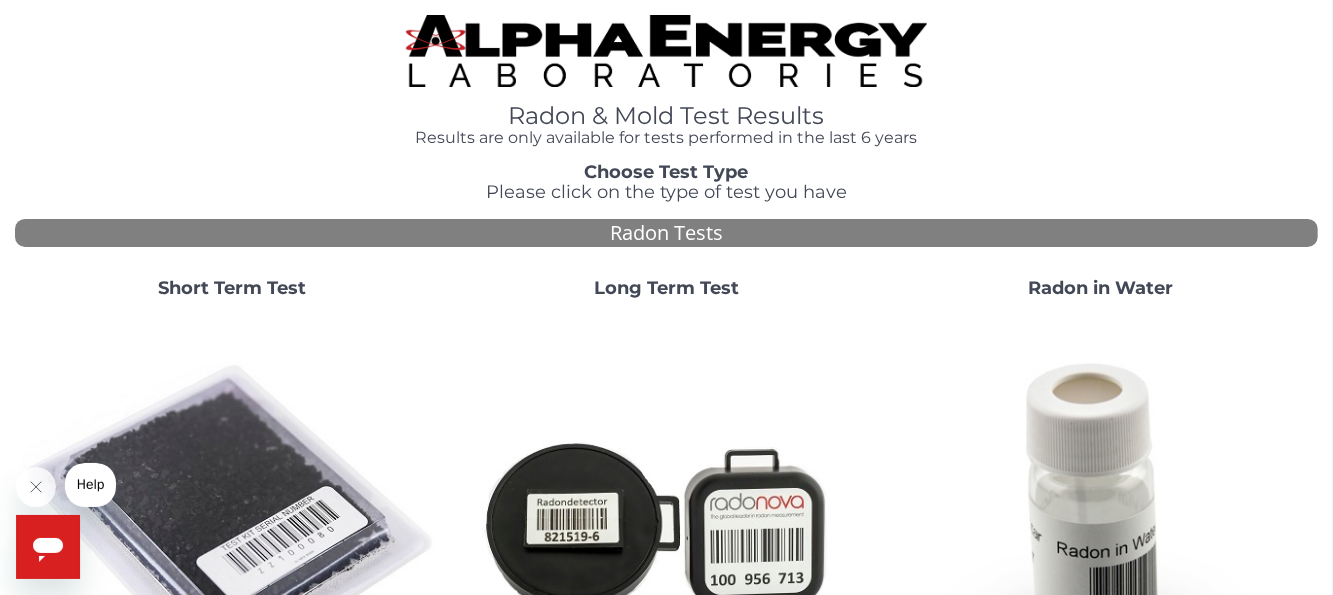 click on "Short Term Test" at bounding box center [232, 288] 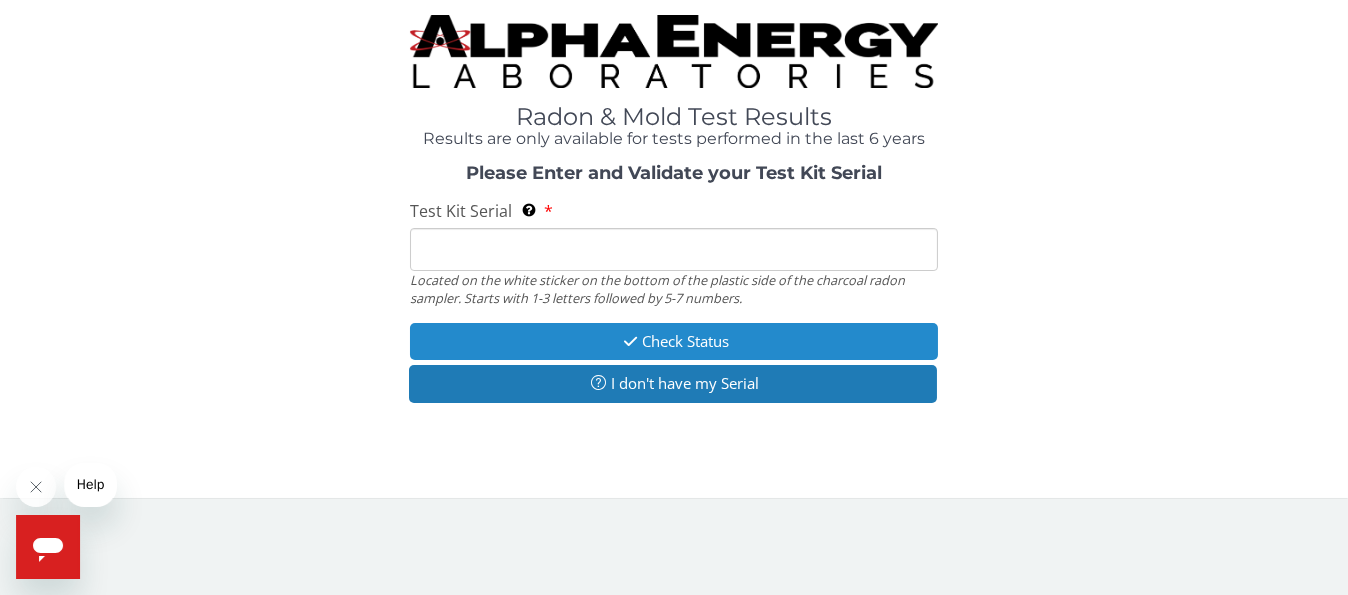 click on "Check Status" at bounding box center [673, 341] 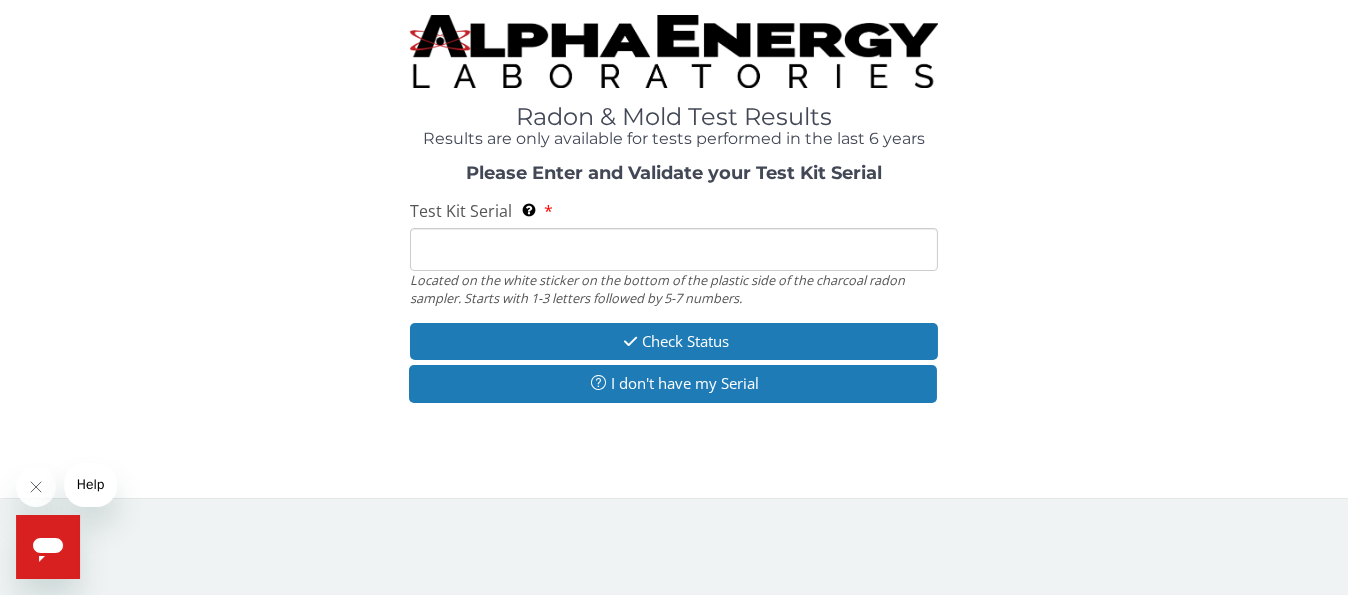 click on "Test Kit Serial     Located on the white sticker on the bottom of the plastic side of the charcoal radon sampler. Starts with 1-3 letters followed by 5-7 numbers." at bounding box center (673, 249) 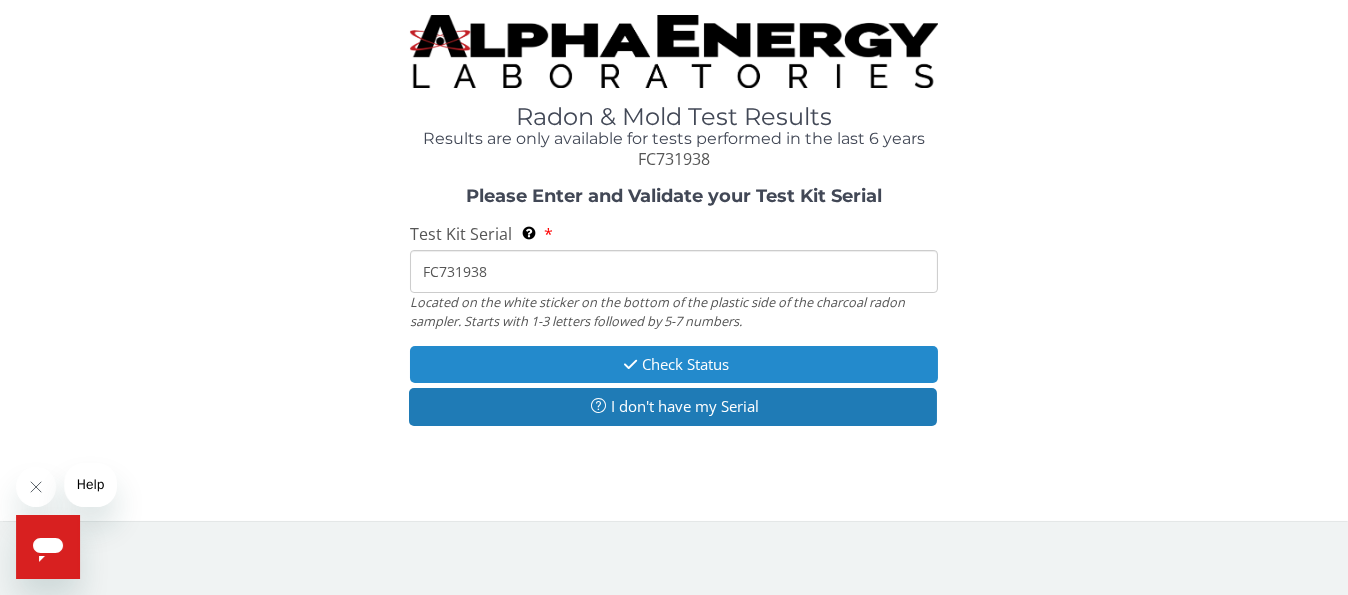 type on "FC731938" 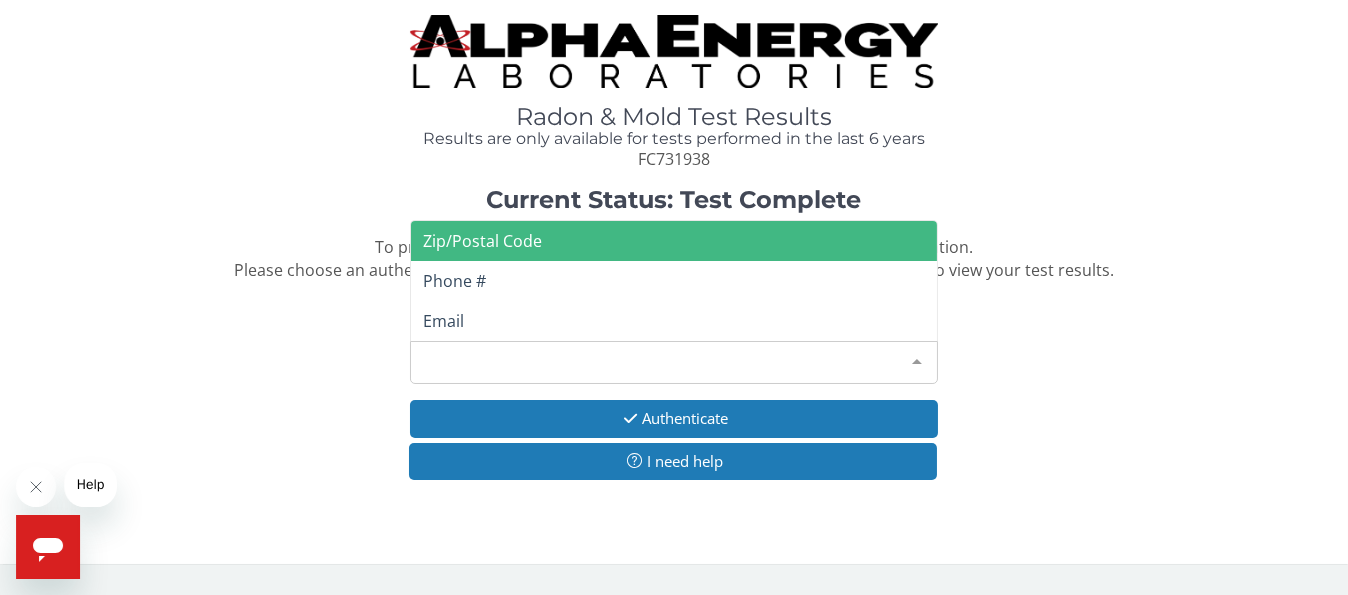 click at bounding box center (917, 361) 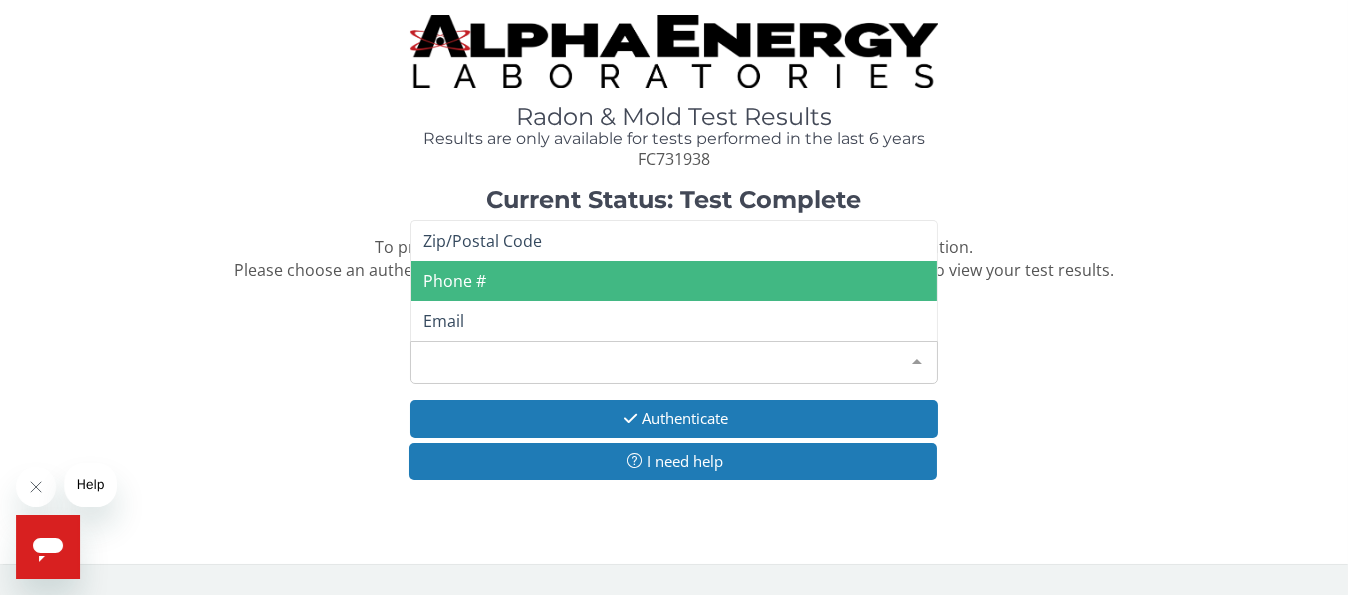 click on "Phone #" at bounding box center (673, 281) 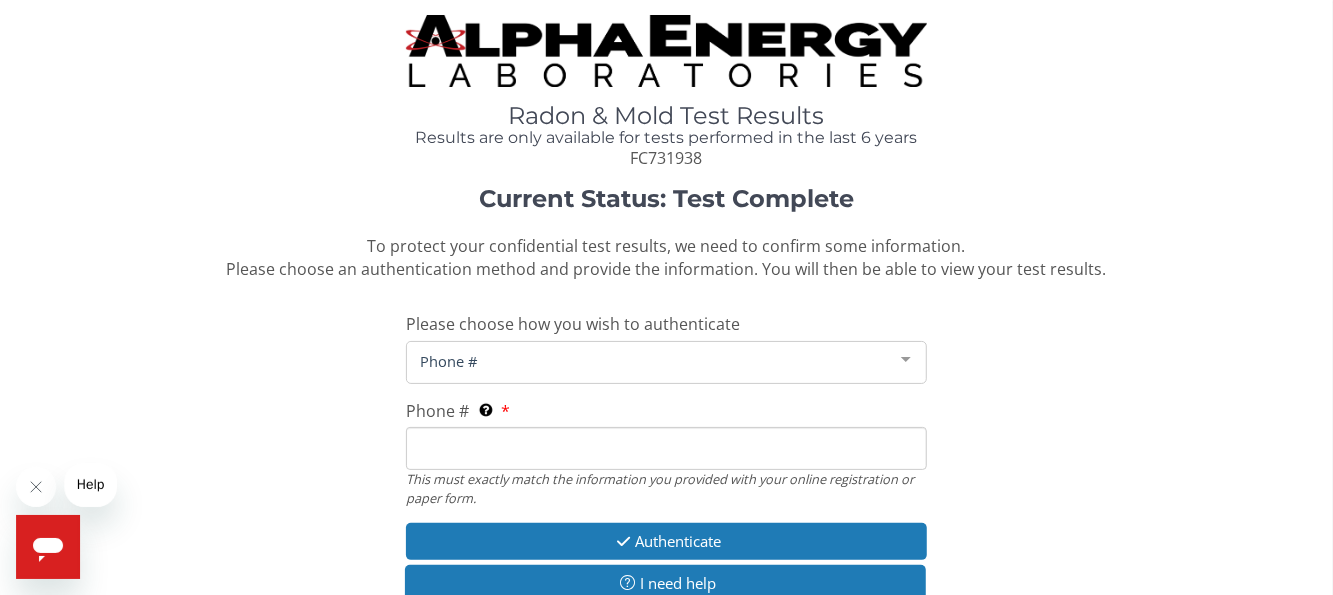 click on "Phone #" at bounding box center (650, 361) 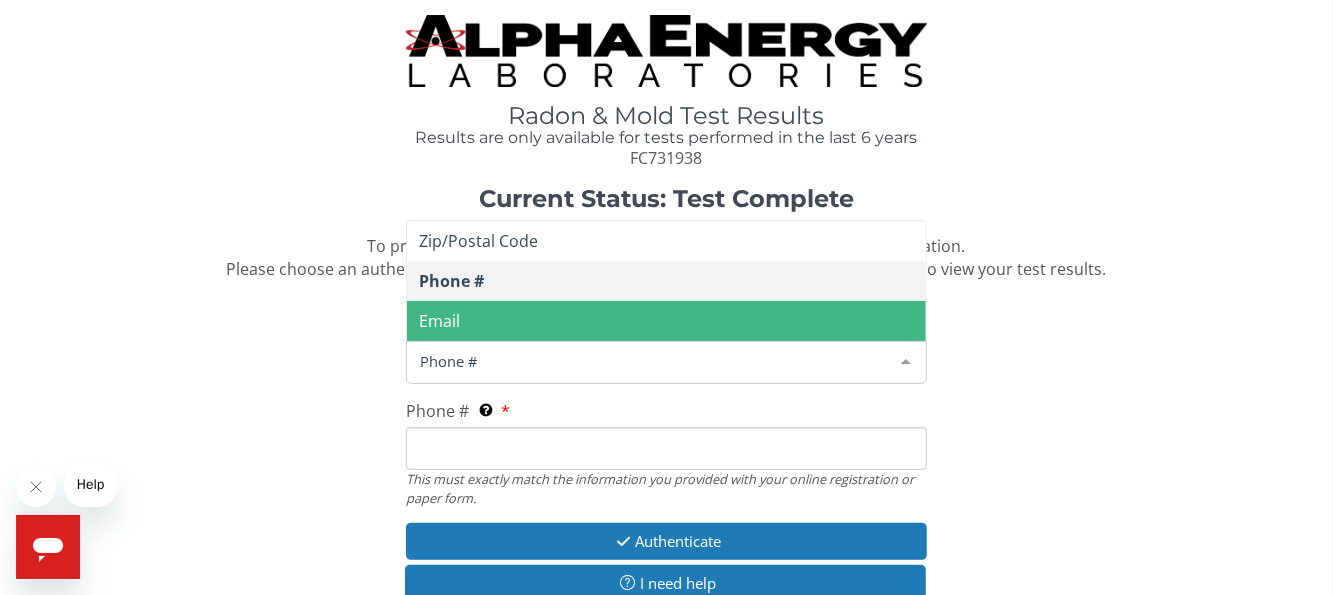 click on "Phone #     This must exactly match the information you provided with your online registration or paper form." at bounding box center [666, 448] 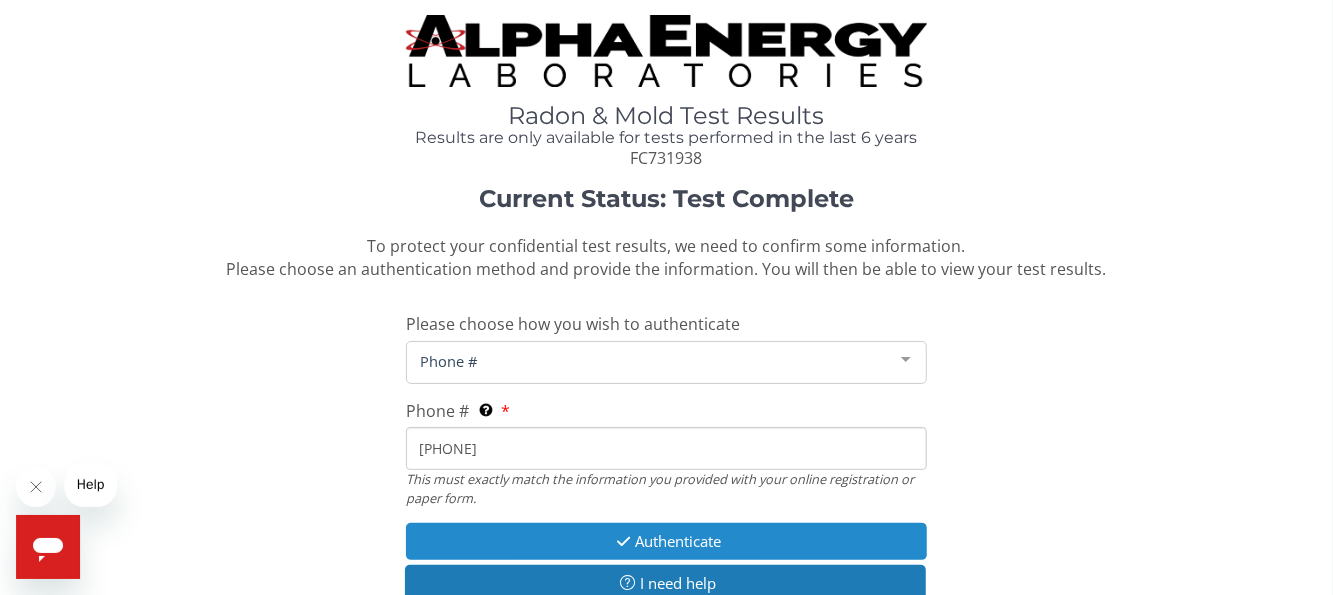 type on "[PHONE]" 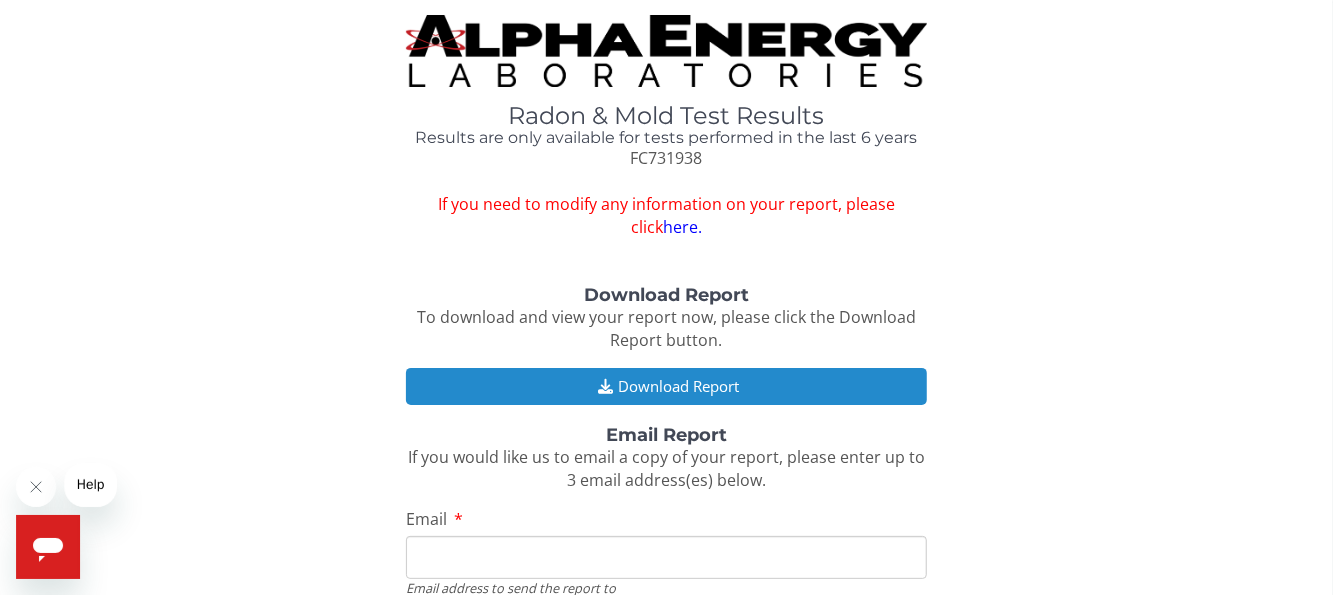 click on "Download Report" at bounding box center (666, 386) 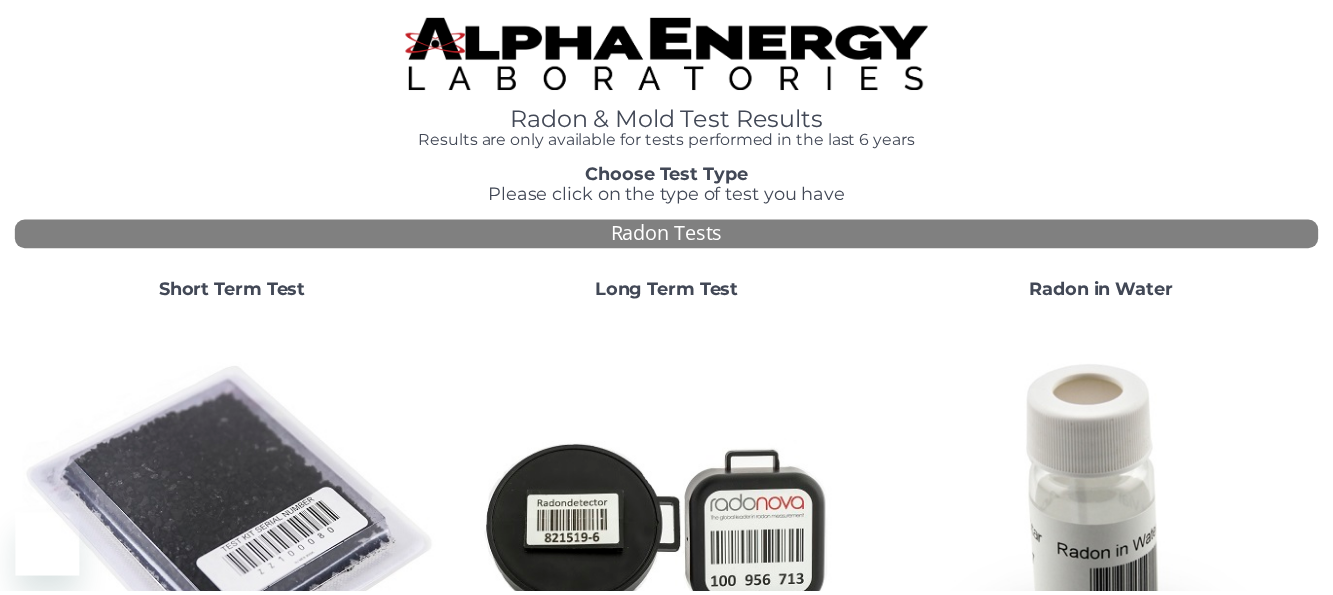 scroll, scrollTop: 0, scrollLeft: 0, axis: both 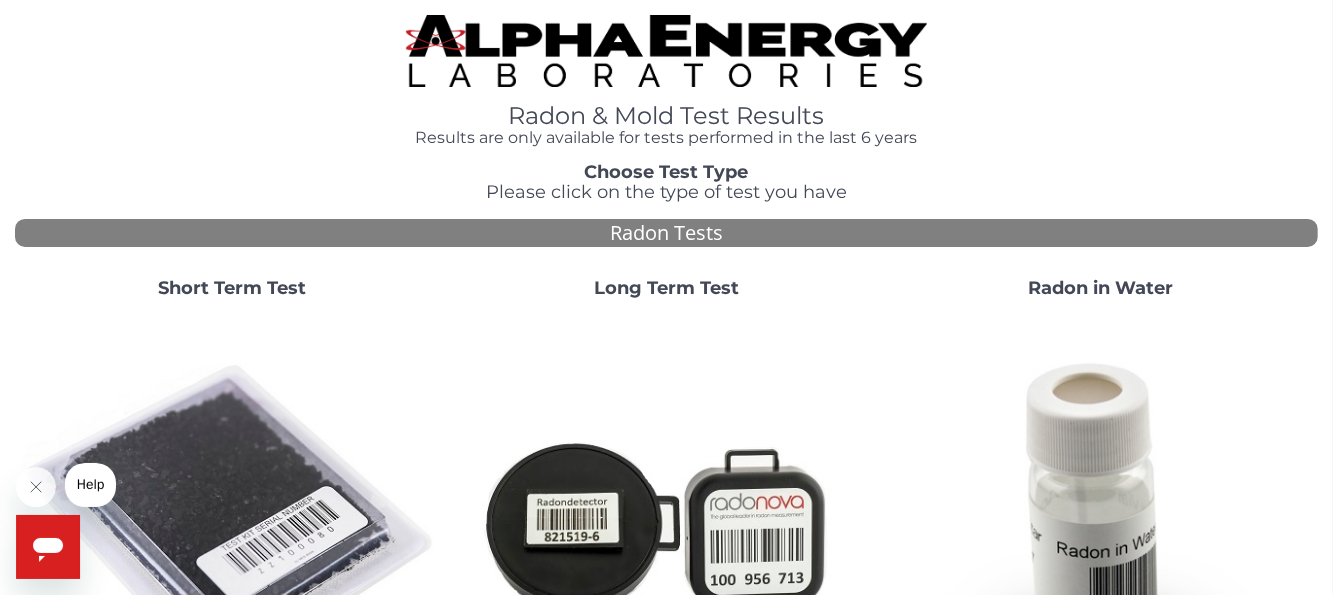 click on "Short Term Test" at bounding box center [232, 288] 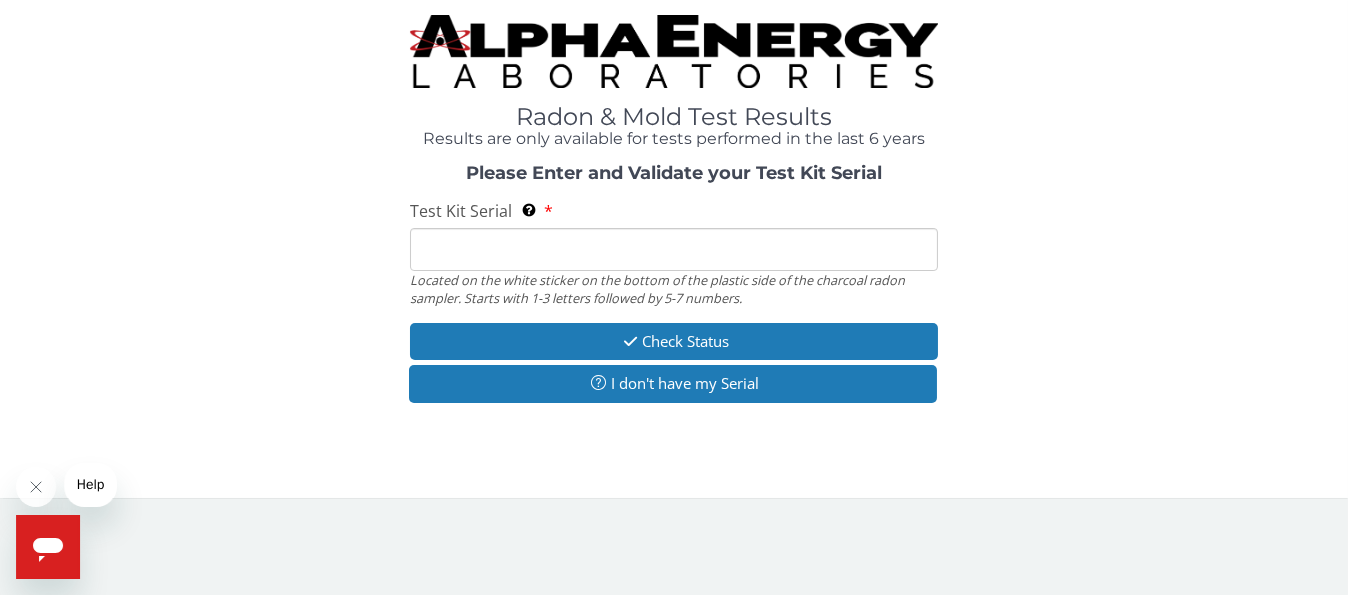 click on "Test Kit Serial     Located on the white sticker on the bottom of the plastic side of the charcoal radon sampler. Starts with 1-3 letters followed by 5-7 numbers." at bounding box center [673, 249] 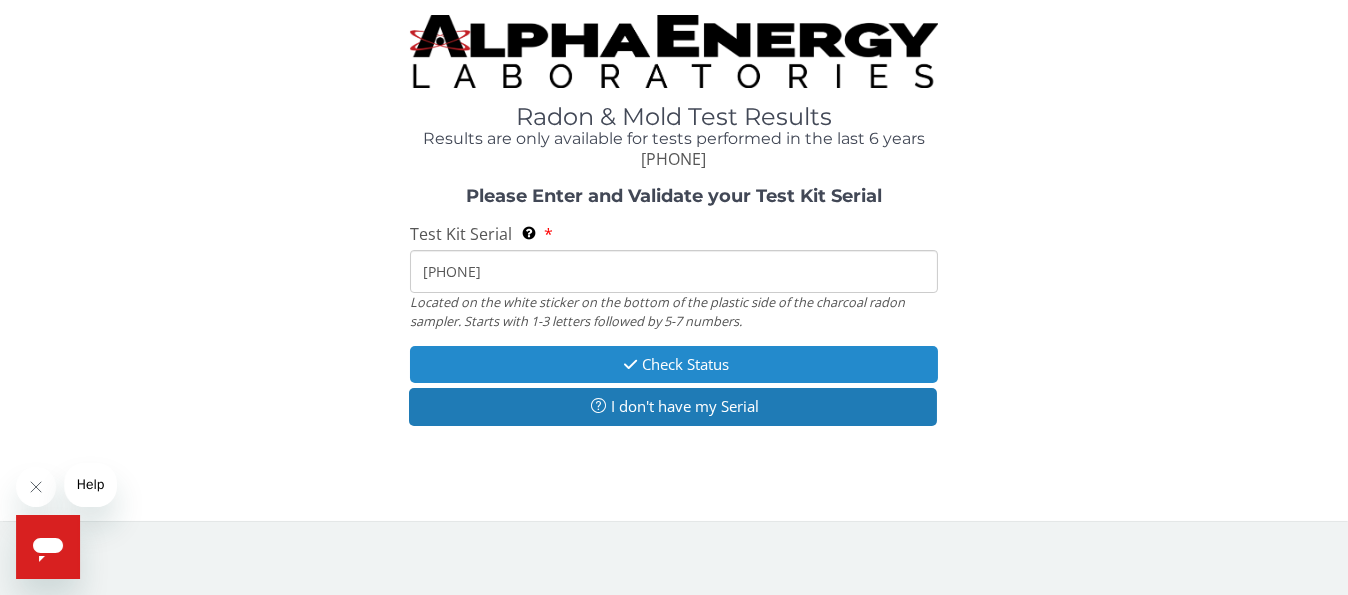 type on "[PHONE]" 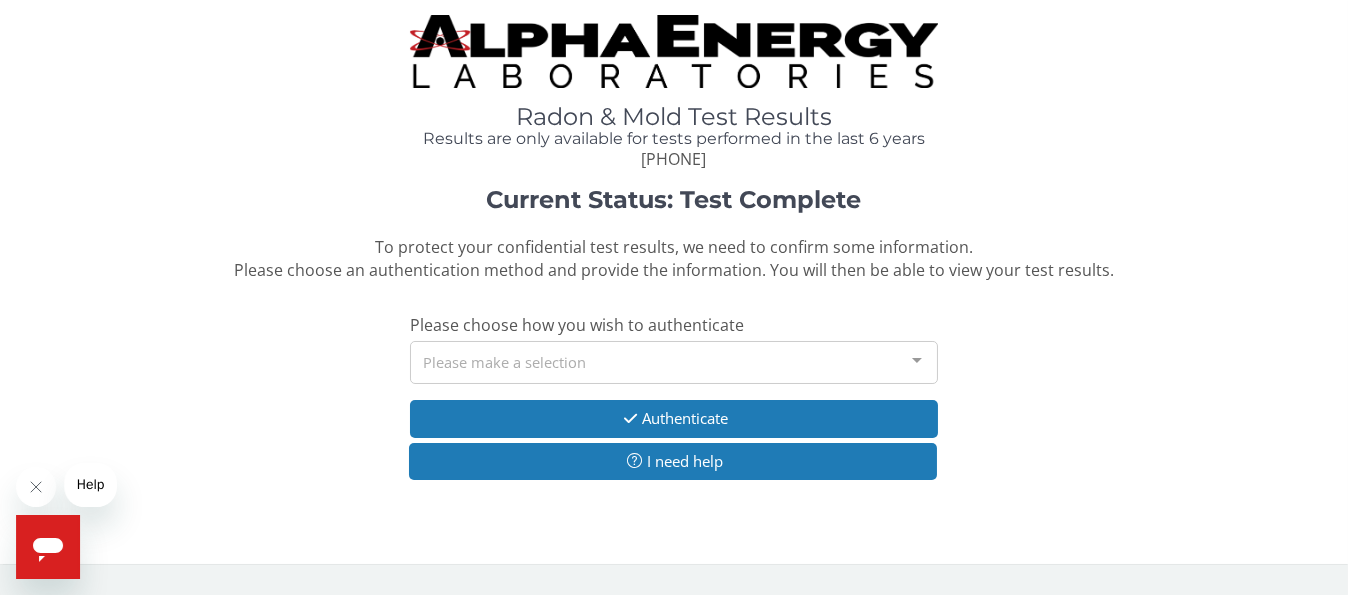 click on "Please make a selection" at bounding box center (673, 362) 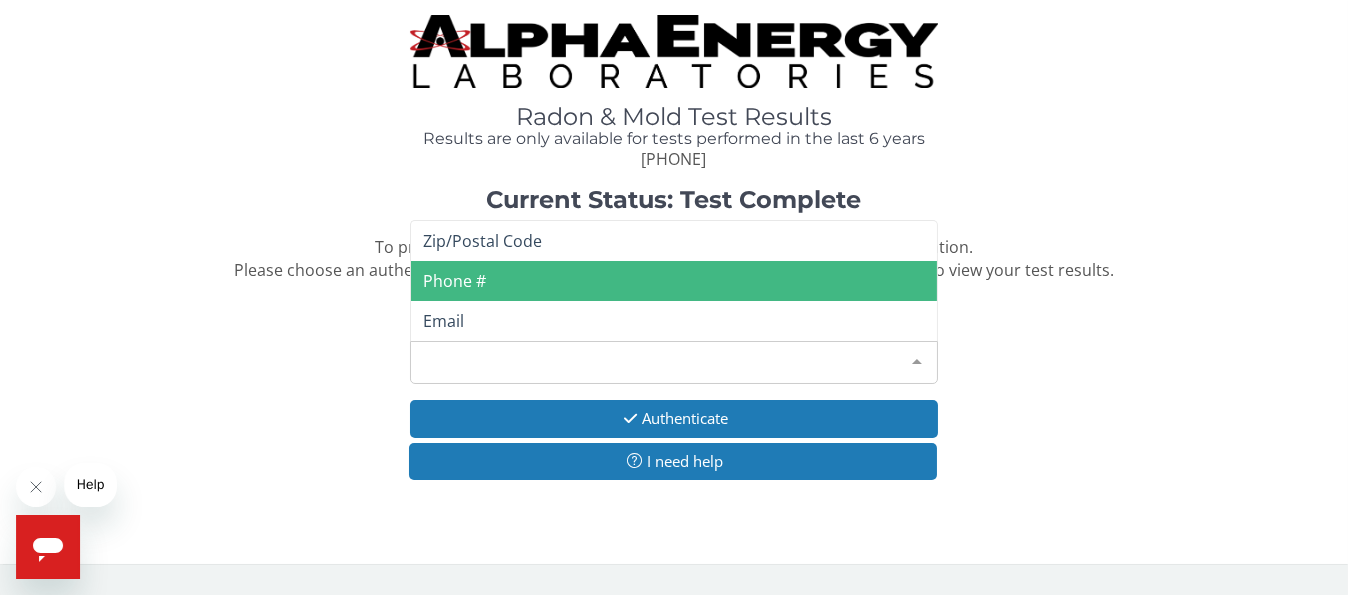 click on "Phone #" at bounding box center (454, 281) 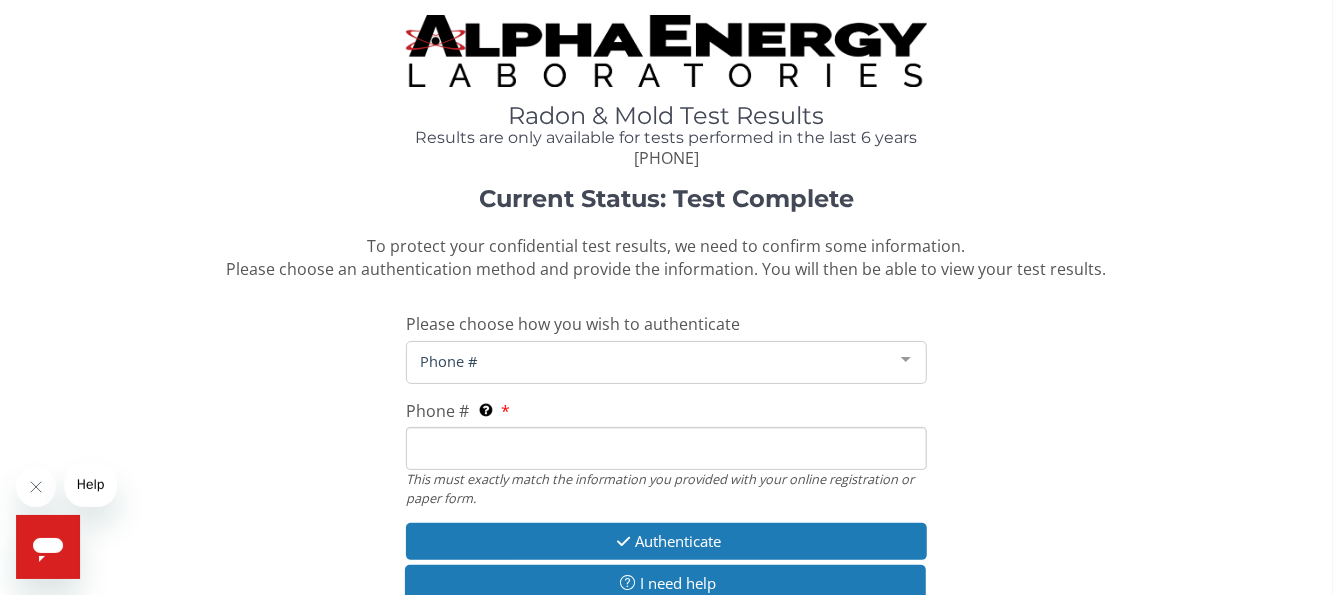 click on "Phone #     This must exactly match the information you provided with your online registration or paper form." at bounding box center [666, 448] 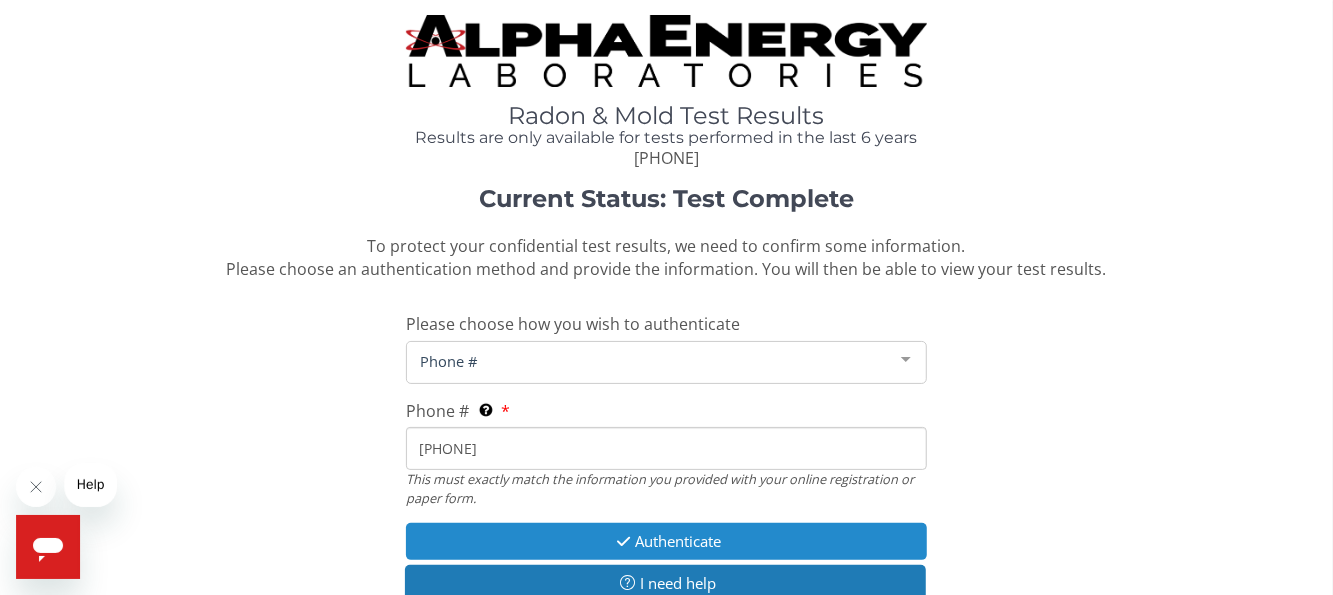 click on "Authenticate" at bounding box center [666, 541] 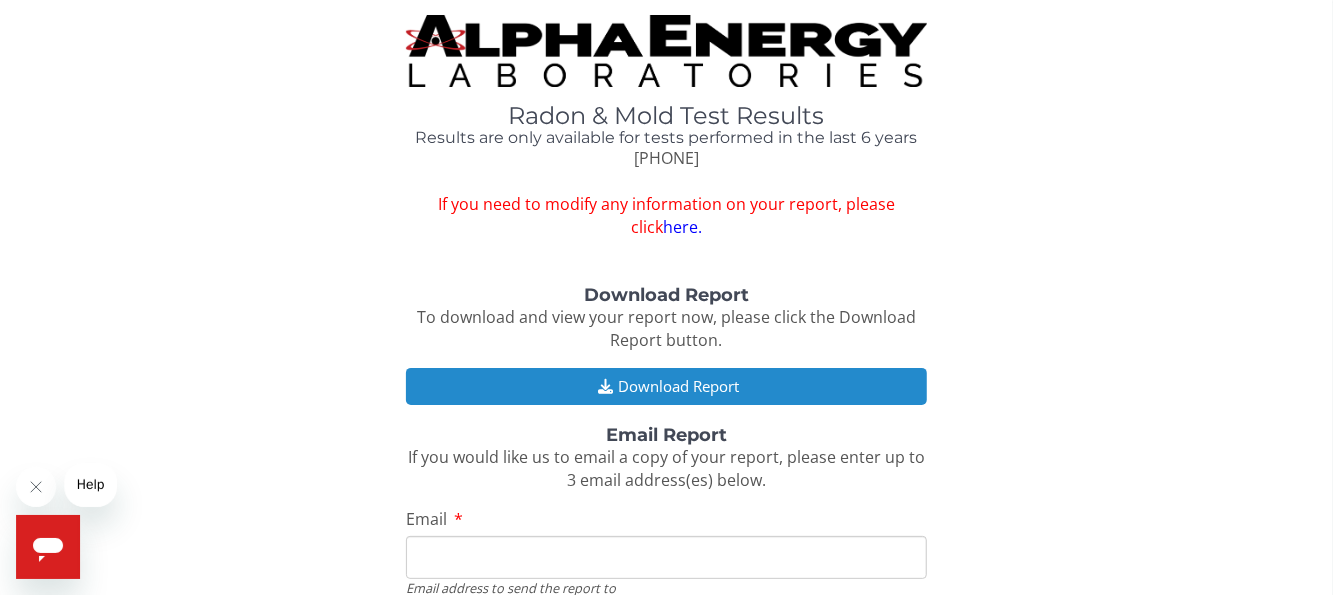 click on "Download Report" at bounding box center (666, 386) 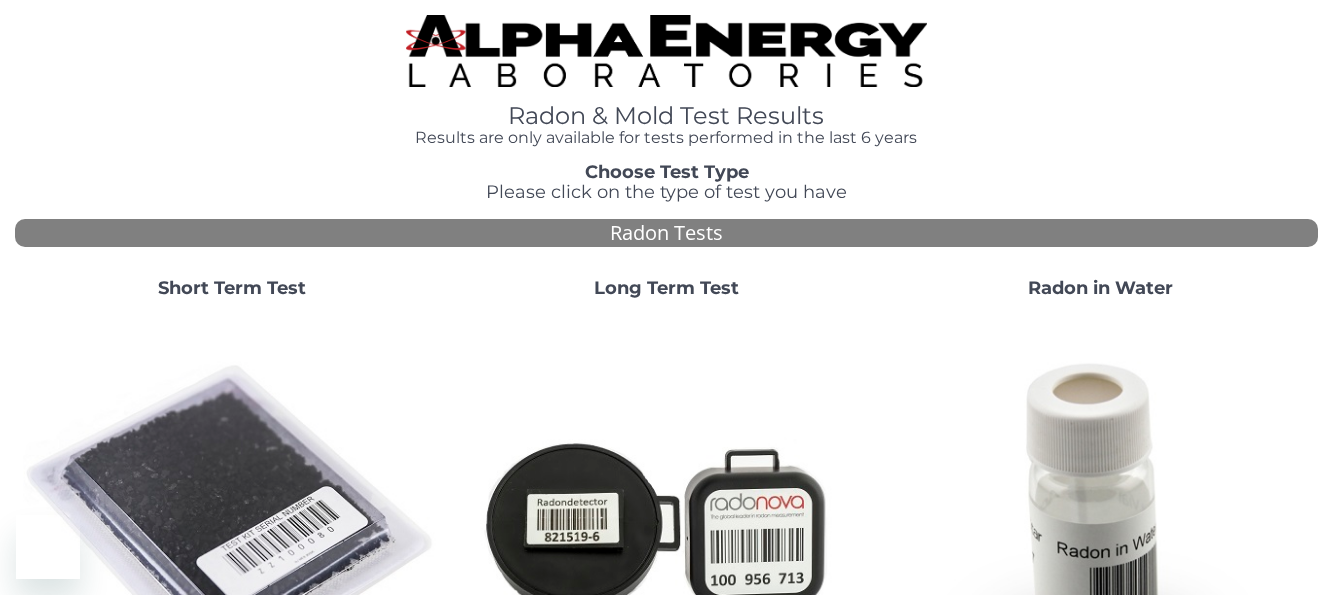 scroll, scrollTop: 0, scrollLeft: 0, axis: both 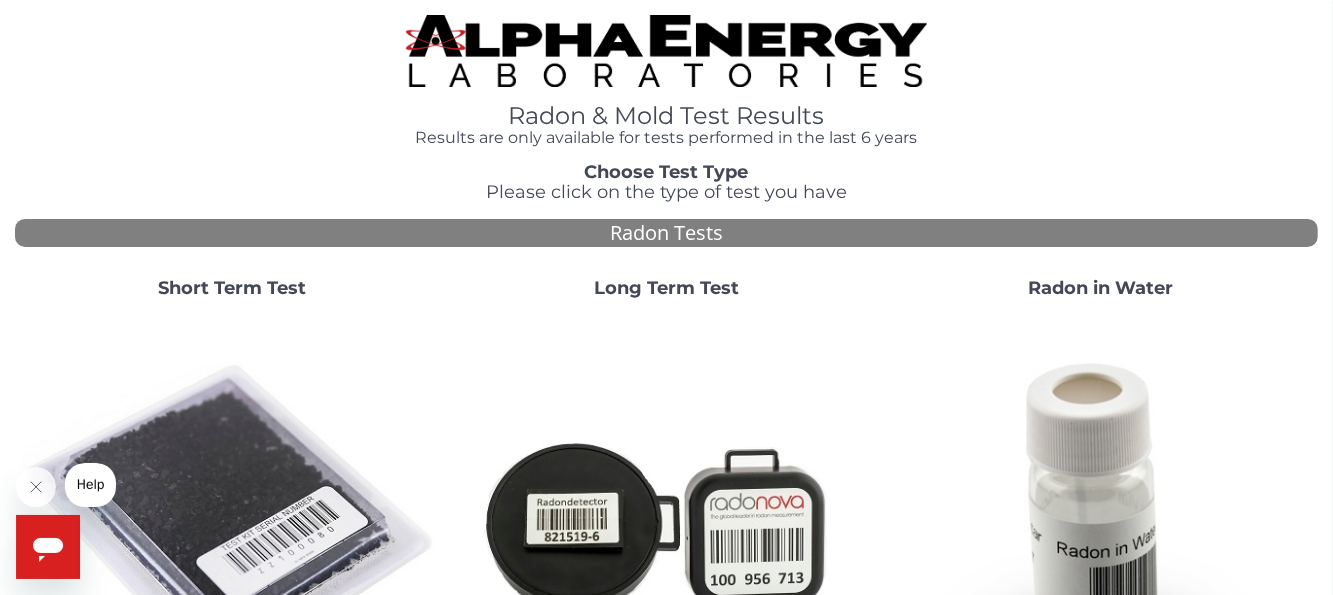 click on "Short Term Test" at bounding box center [232, 498] 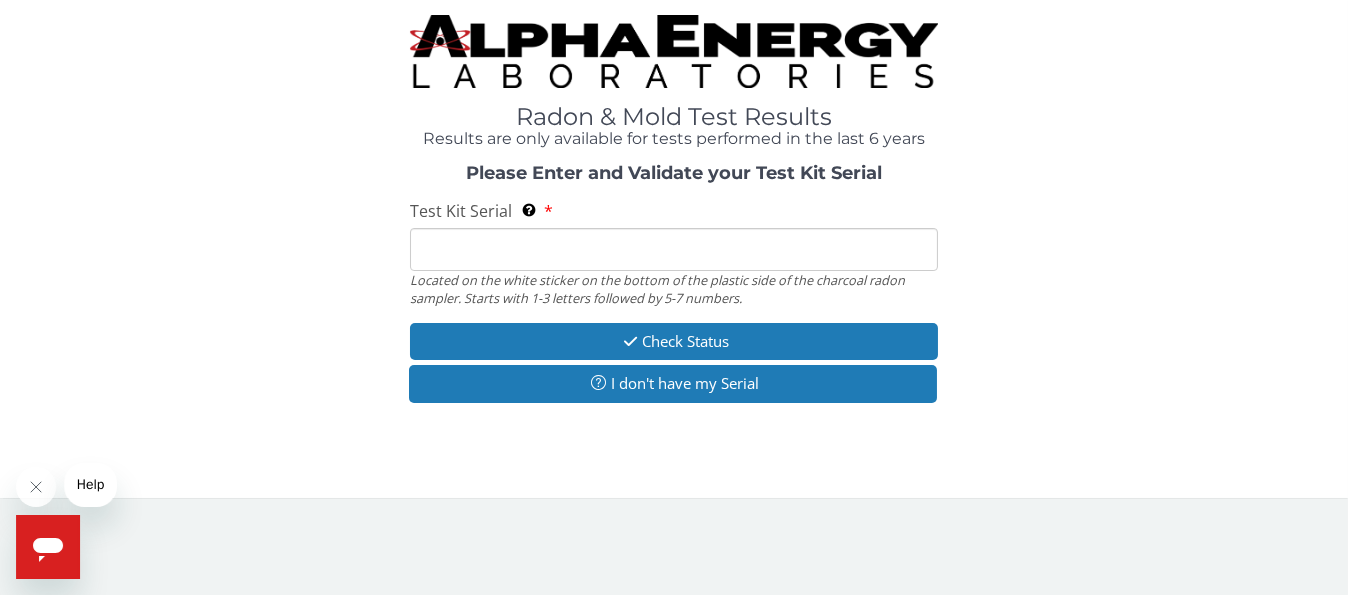 click on "Test Kit Serial     Located on the white sticker on the bottom of the plastic side of the charcoal radon sampler. Starts with 1-3 letters followed by 5-7 numbers." at bounding box center [673, 249] 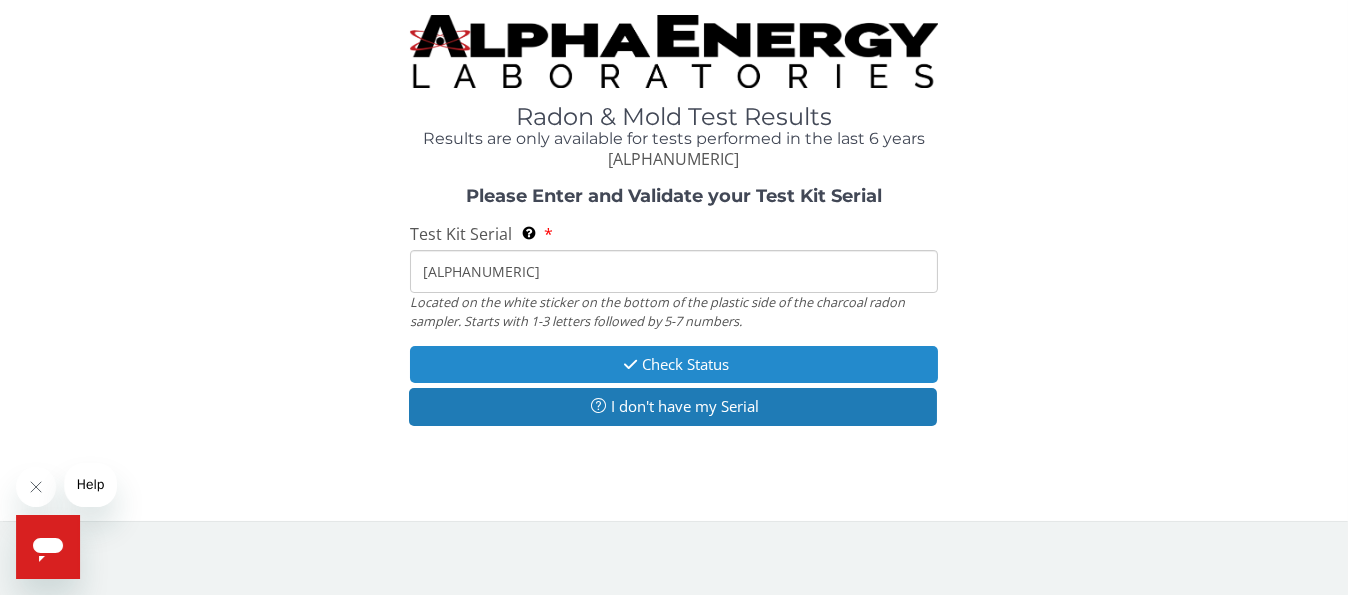 type on "FC681353" 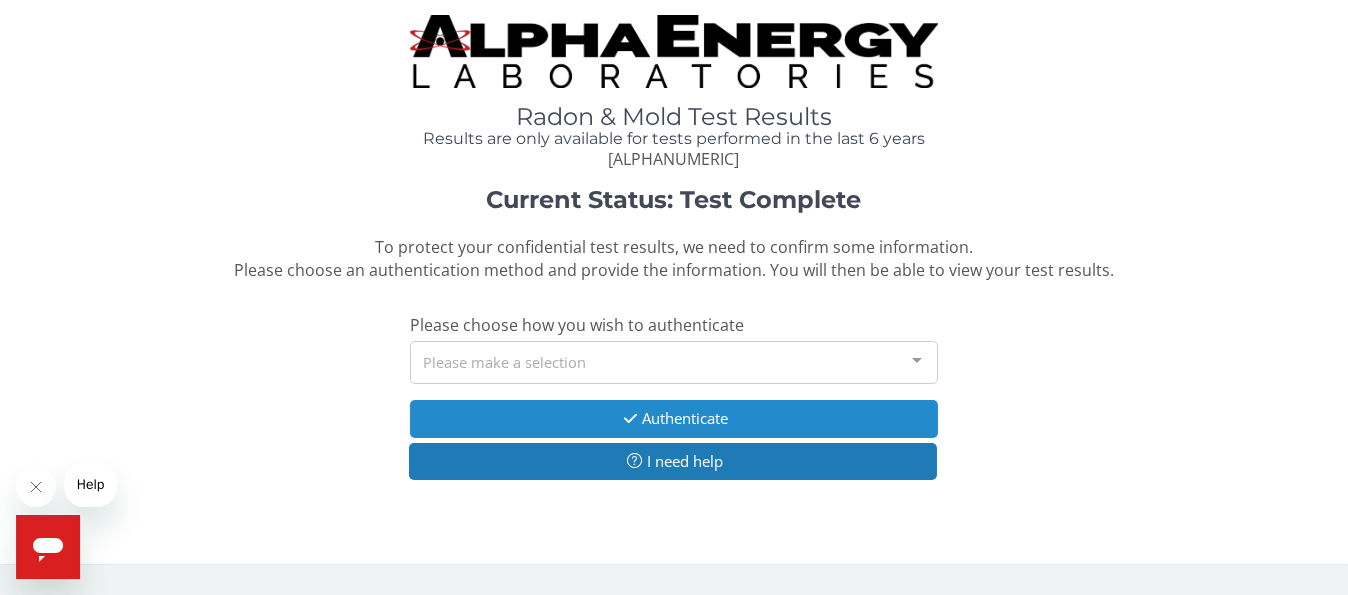 click on "Authenticate" at bounding box center [673, 418] 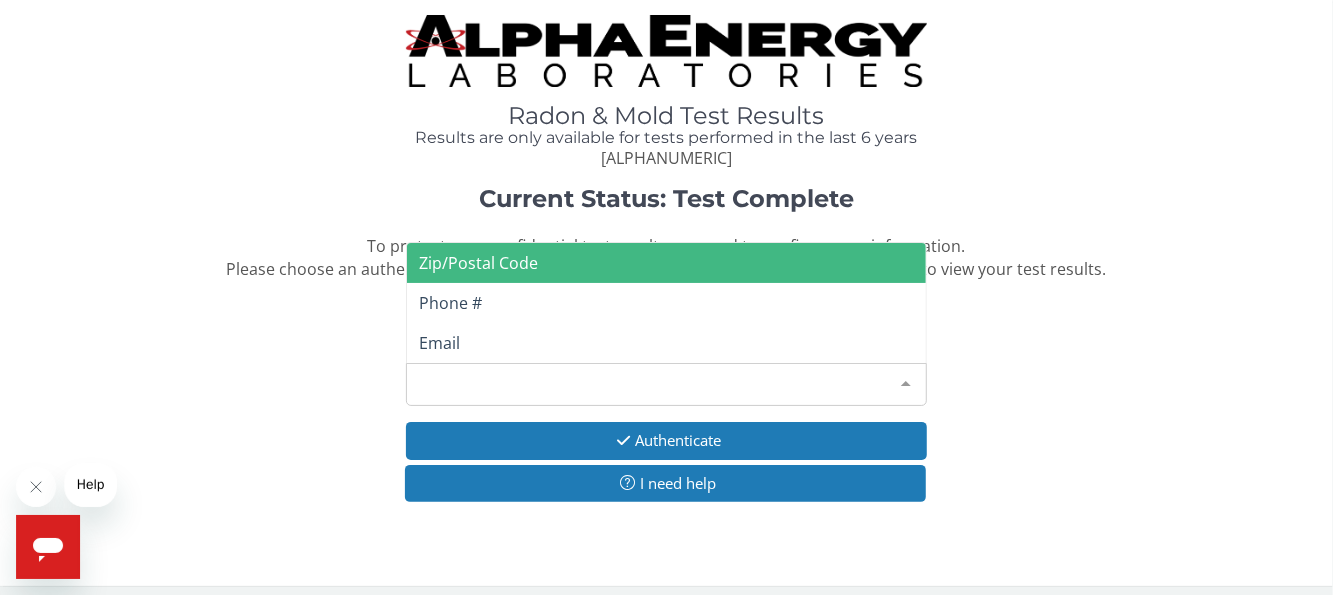 click on "Please make a selection" at bounding box center [666, 384] 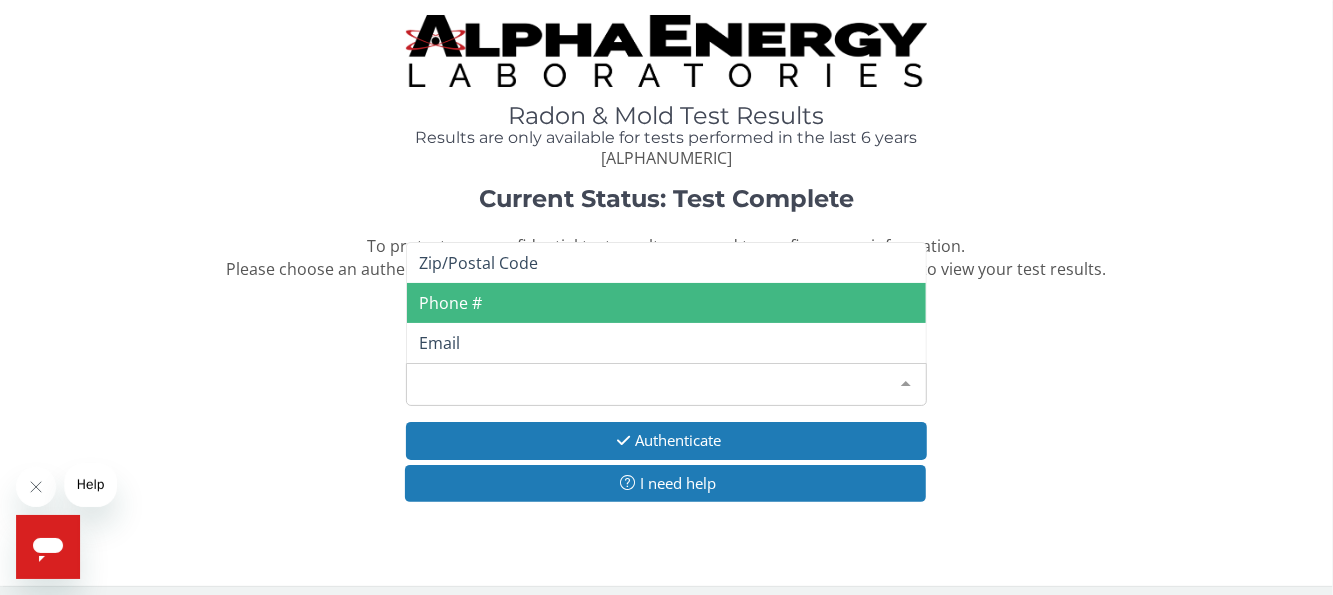 click on "Phone #" at bounding box center [666, 303] 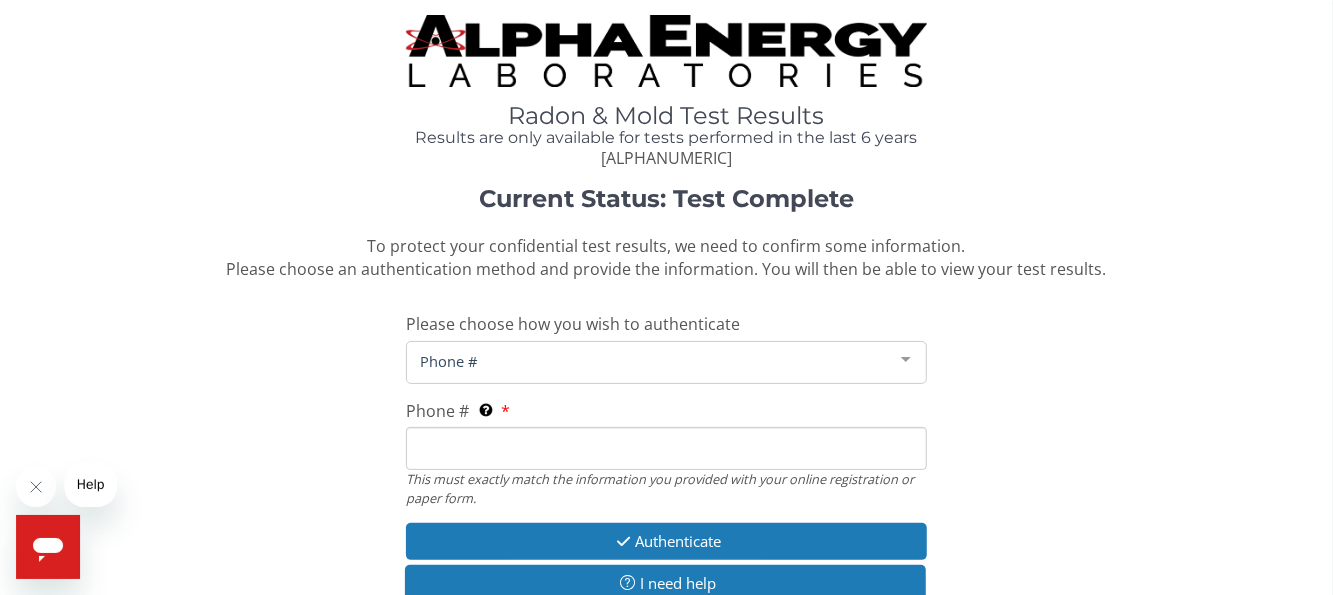 click on "Phone #     This must exactly match the information you provided with your online registration or paper form." at bounding box center [666, 448] 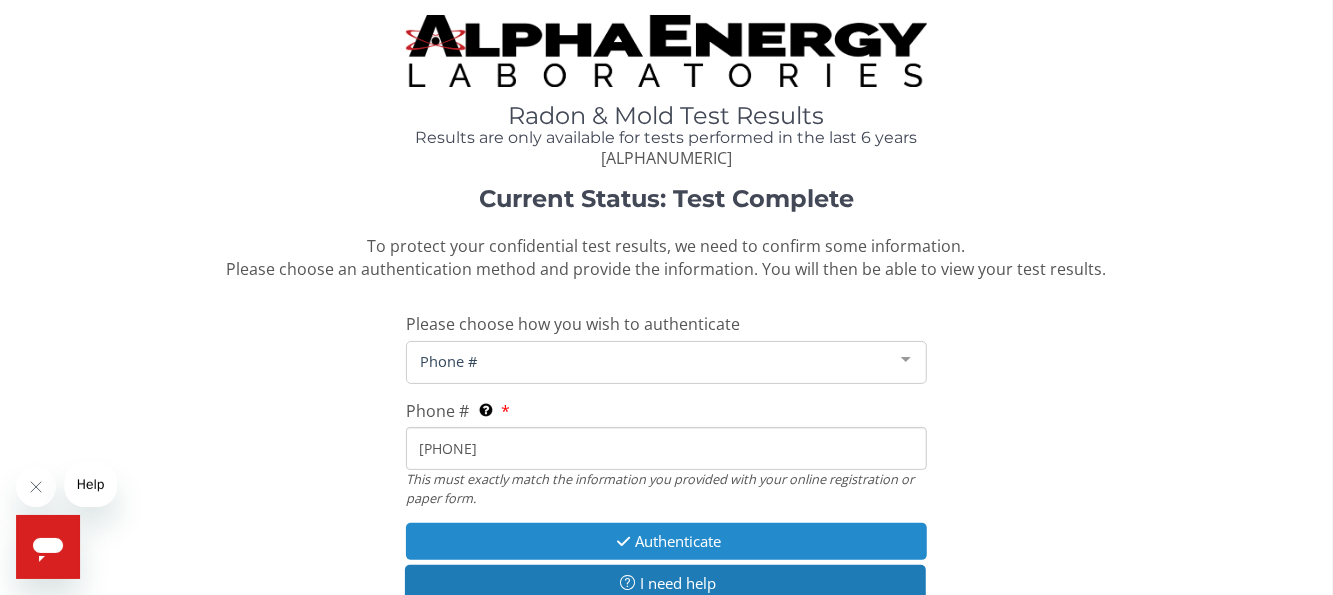 type on "[PHONE]" 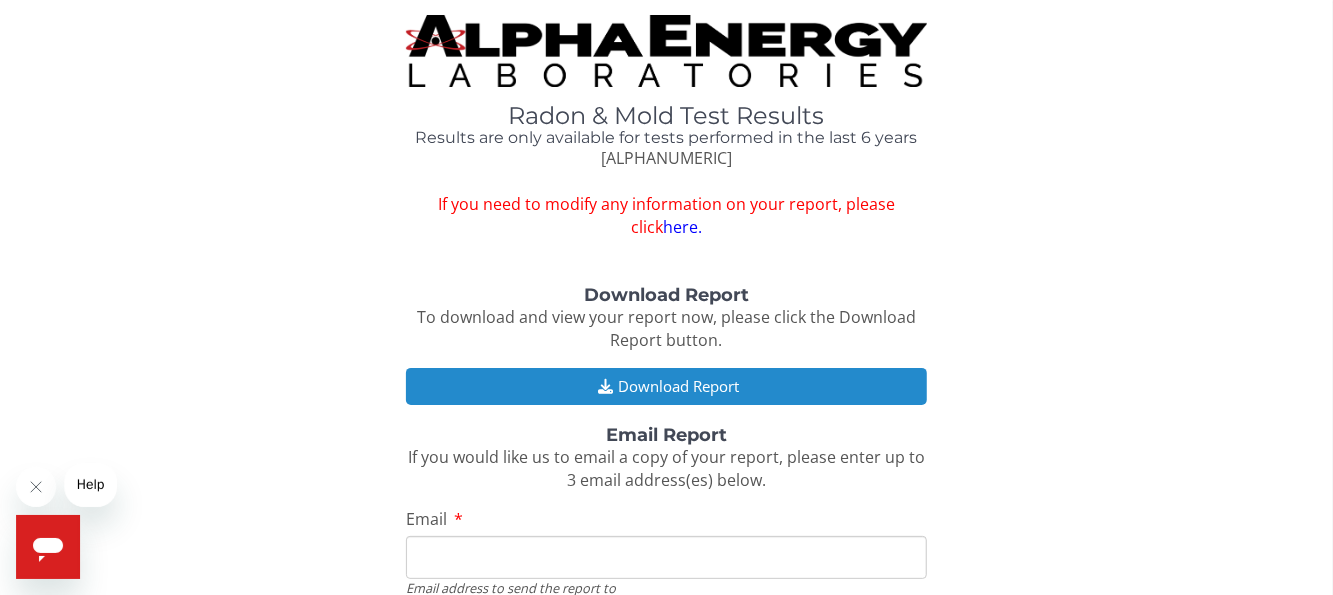 click on "Download Report" at bounding box center (666, 386) 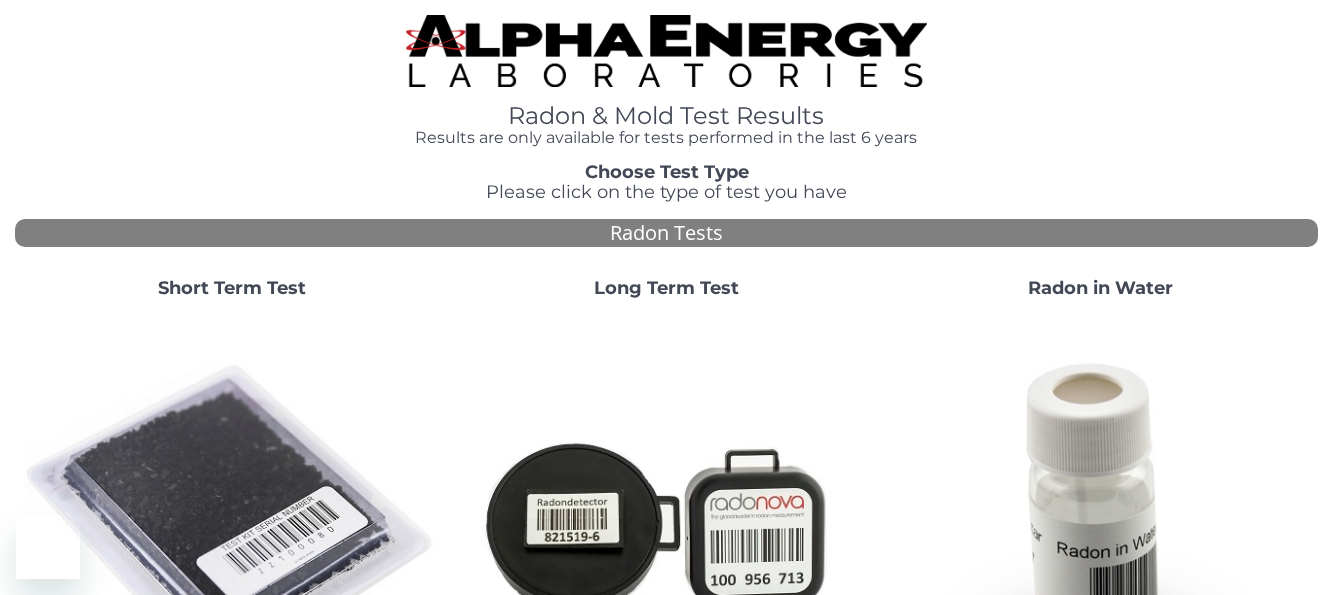 scroll, scrollTop: 0, scrollLeft: 0, axis: both 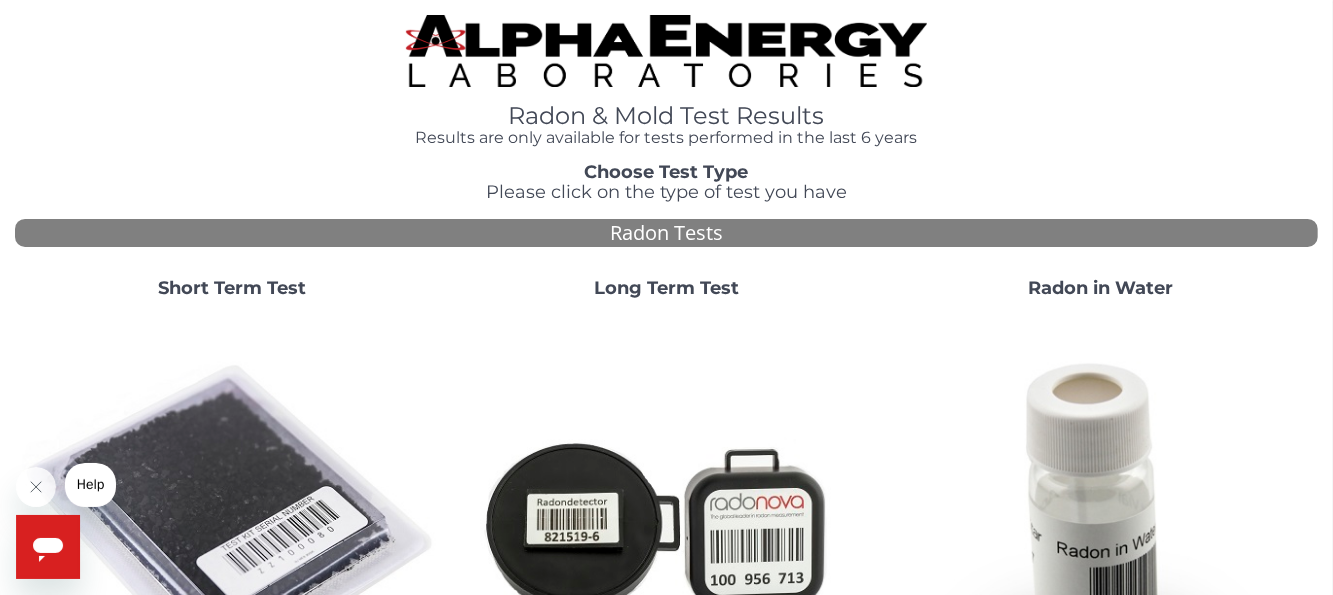 click on "Short Term Test" at bounding box center [232, 288] 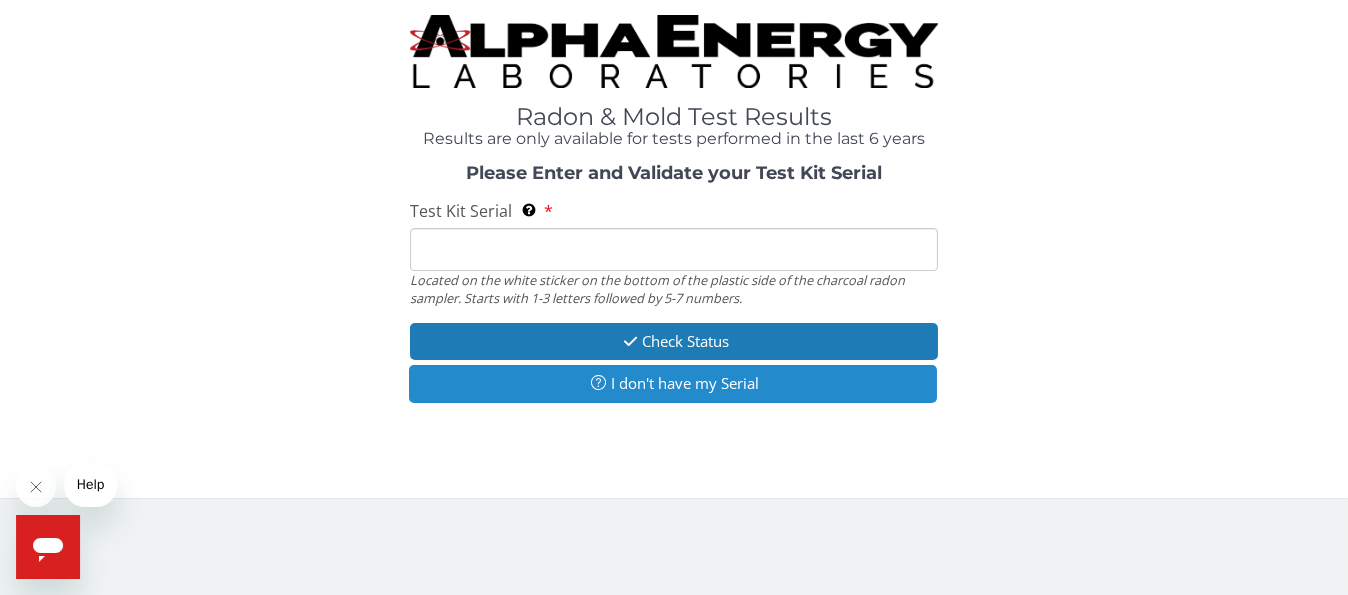 click on "I don't have my Serial" at bounding box center (672, 383) 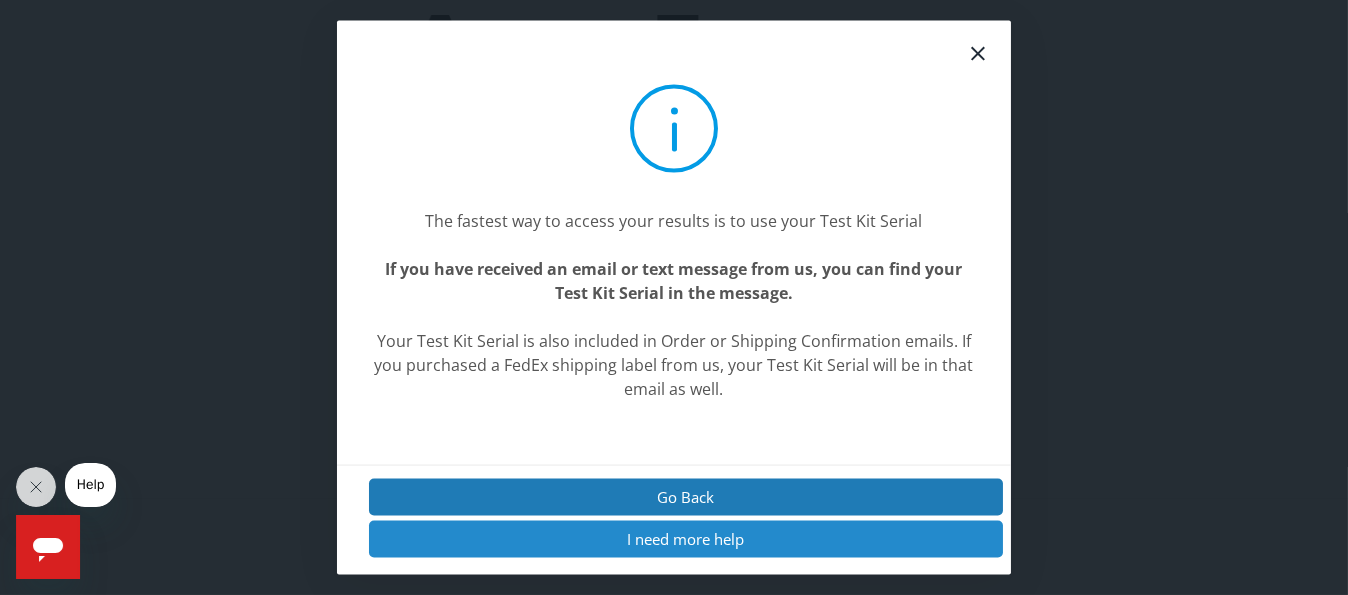 click on "I need more help" at bounding box center (686, 539) 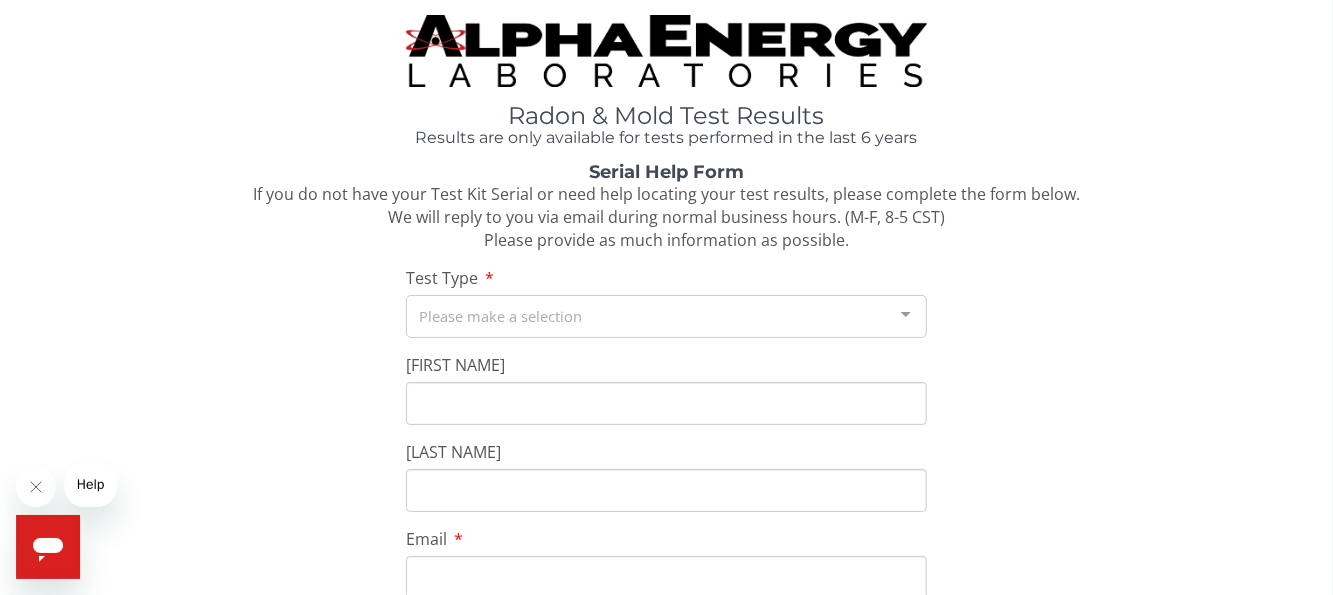 click on "Please make a selection" at bounding box center (666, 316) 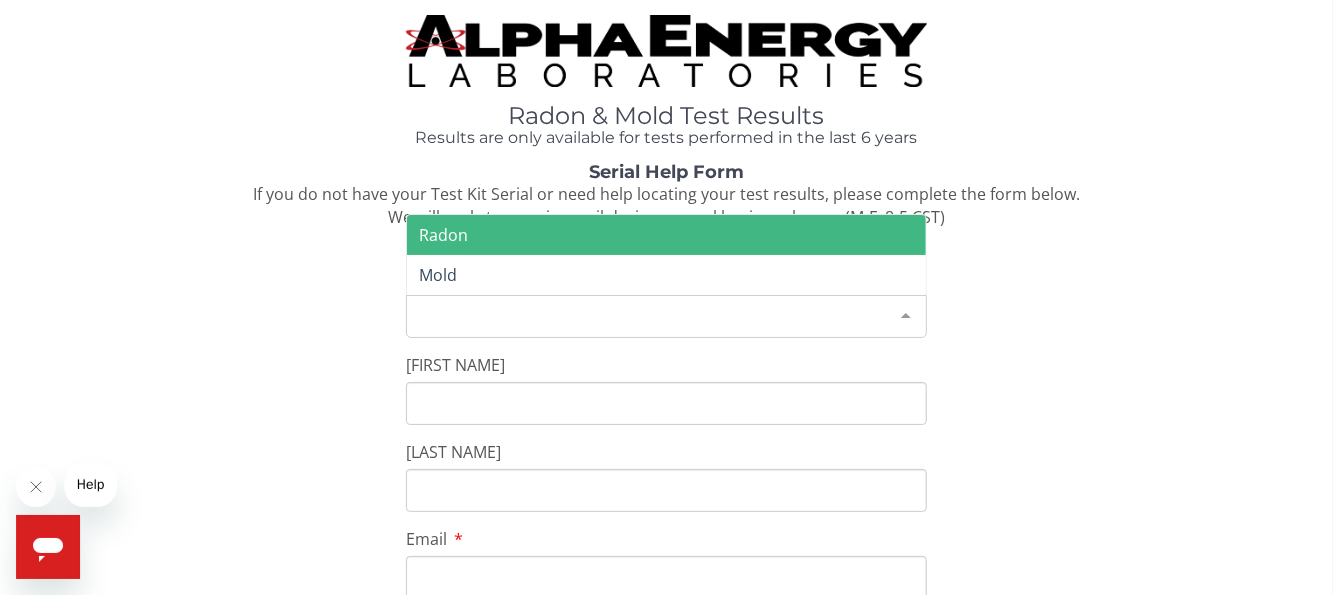 click on "Radon" at bounding box center (443, 235) 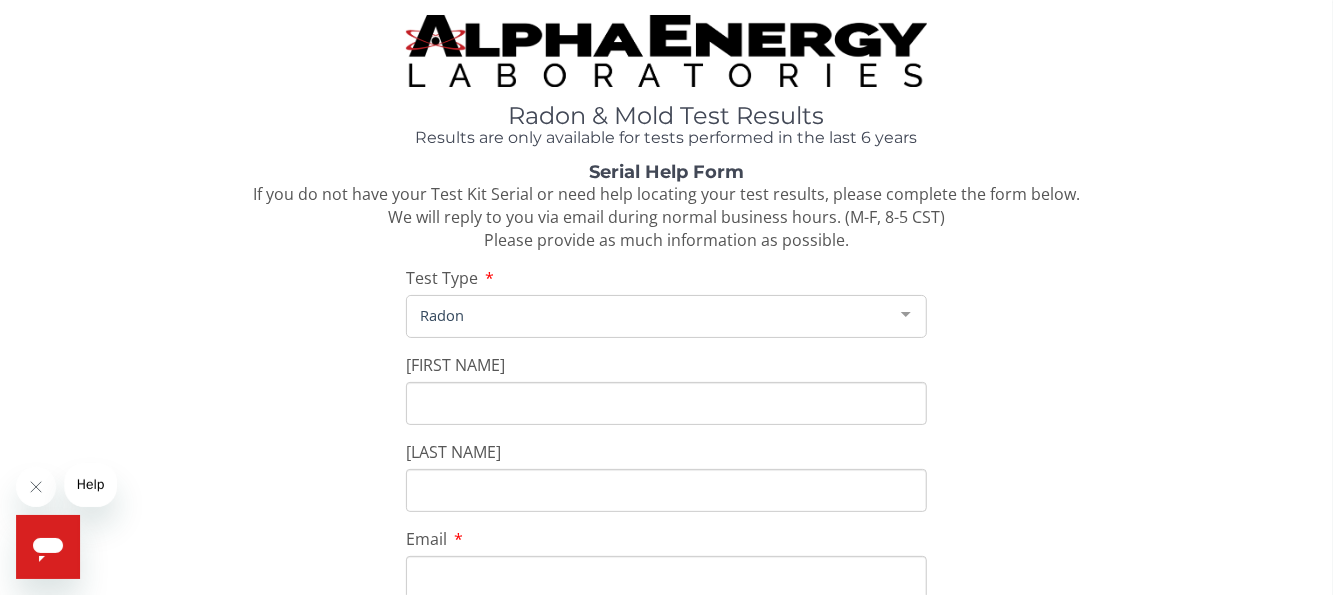 click on "First Name" at bounding box center (666, 403) 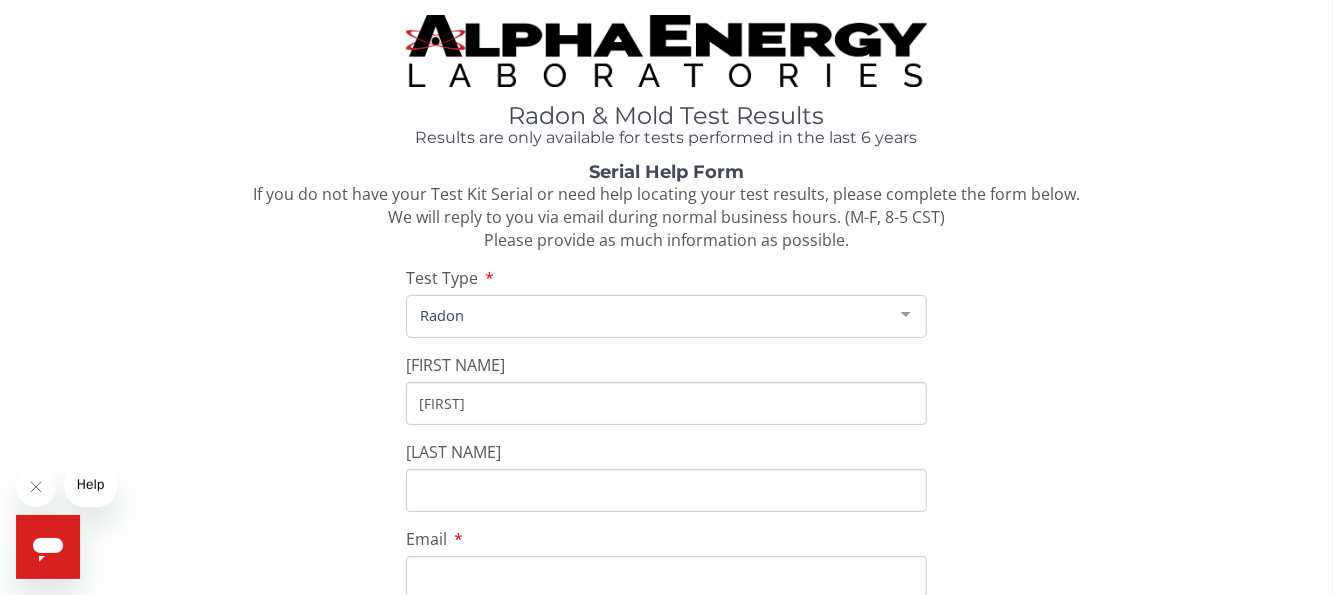 type on "Jacobs" 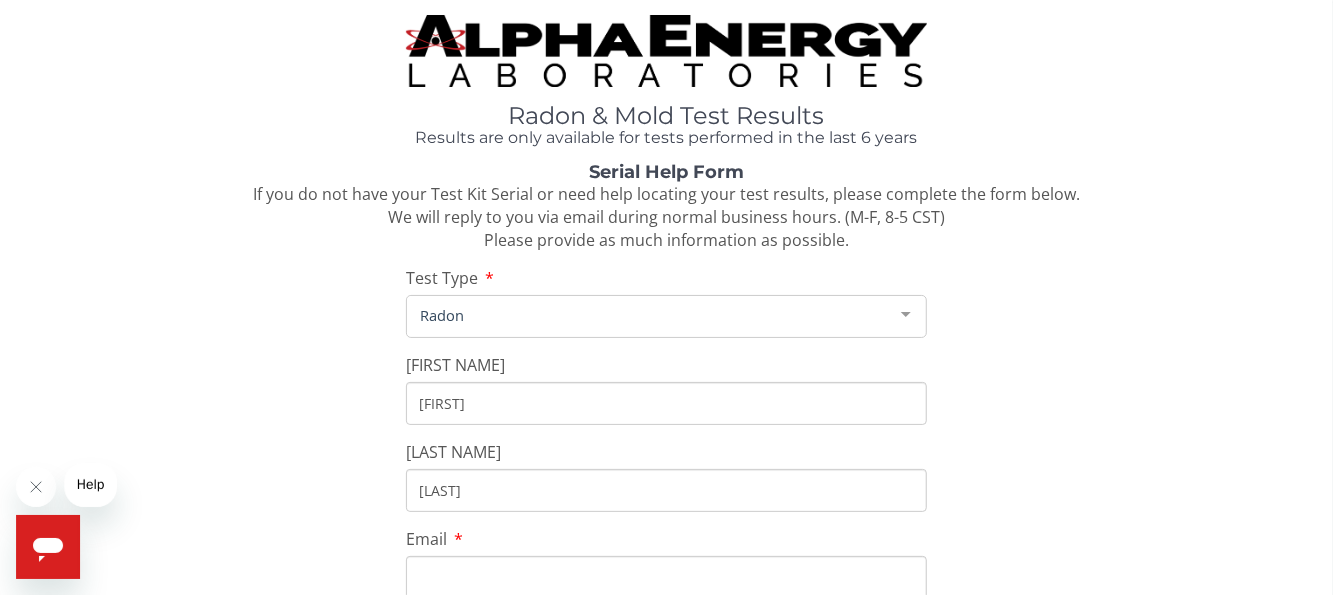 type on "1djjacobs1@gmail.com" 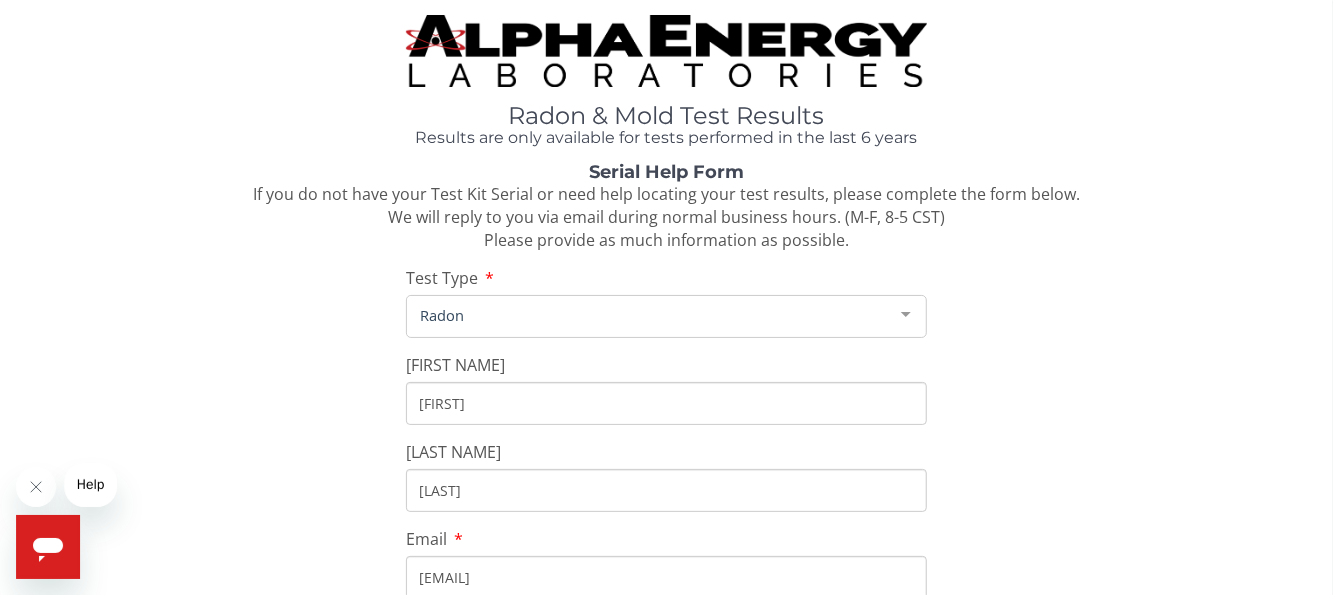 type on "[PHONE]" 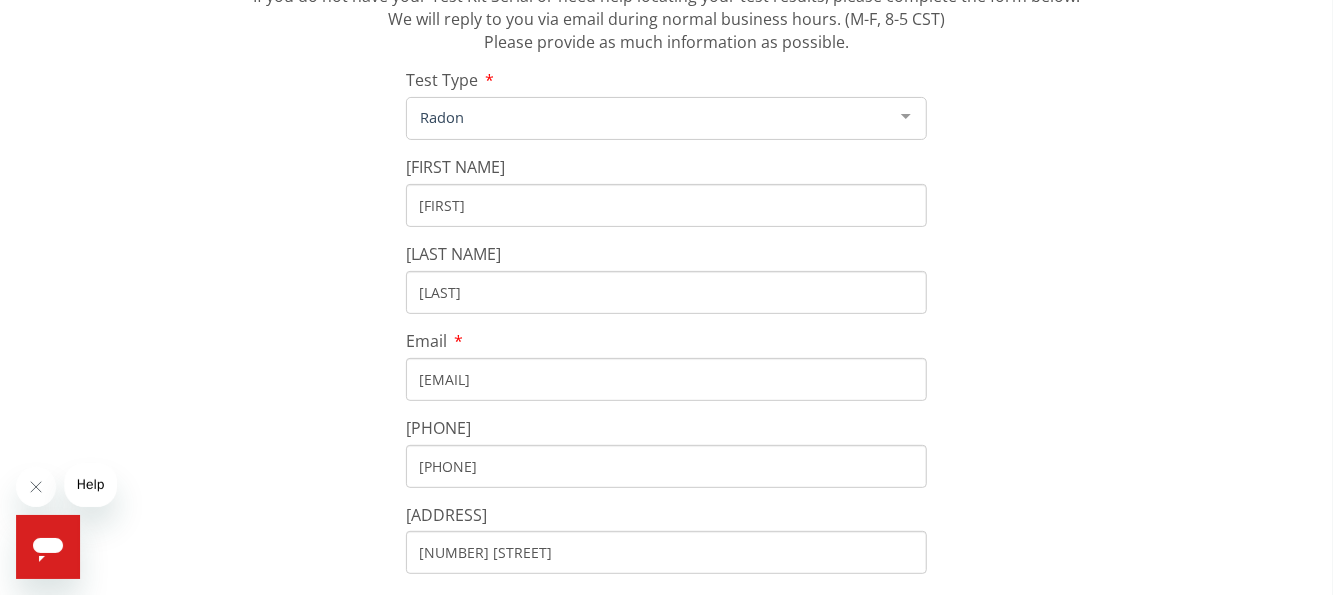 scroll, scrollTop: 200, scrollLeft: 0, axis: vertical 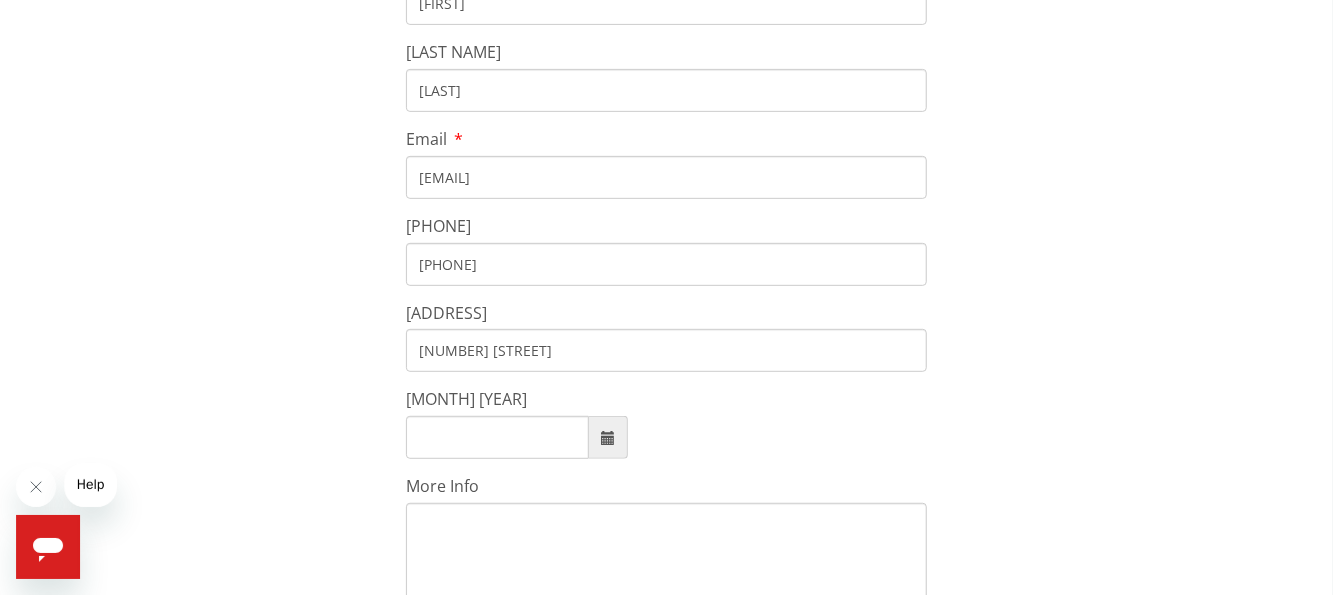 click at bounding box center (608, 438) 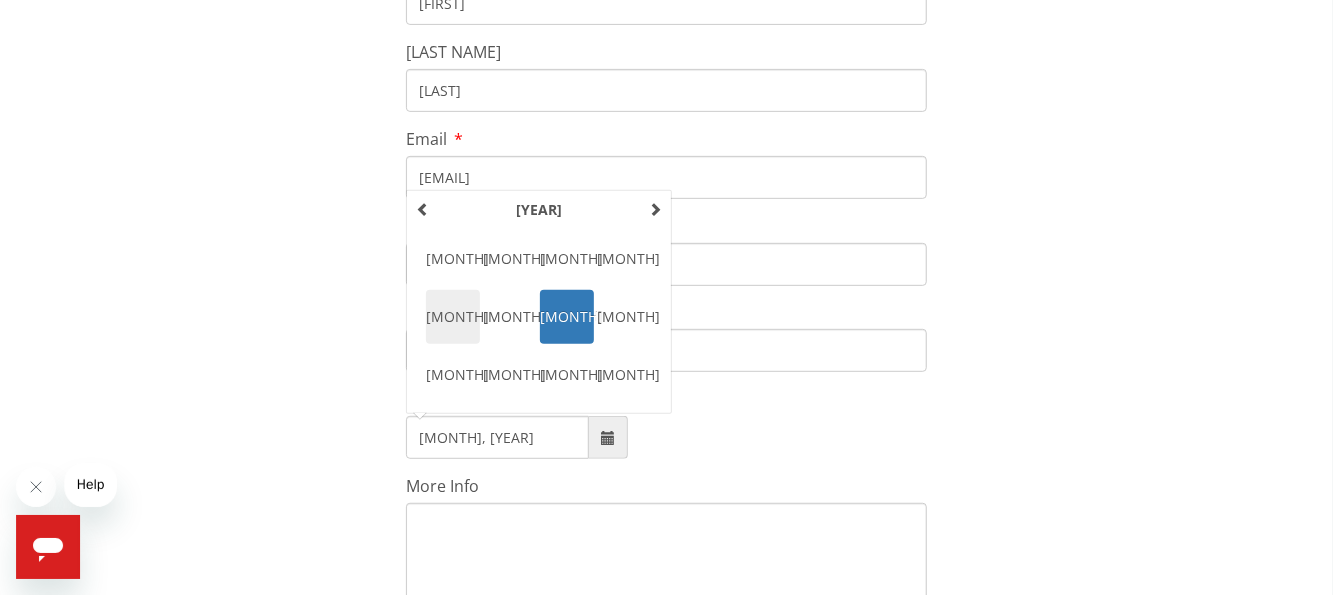 click on "May" at bounding box center (453, 317) 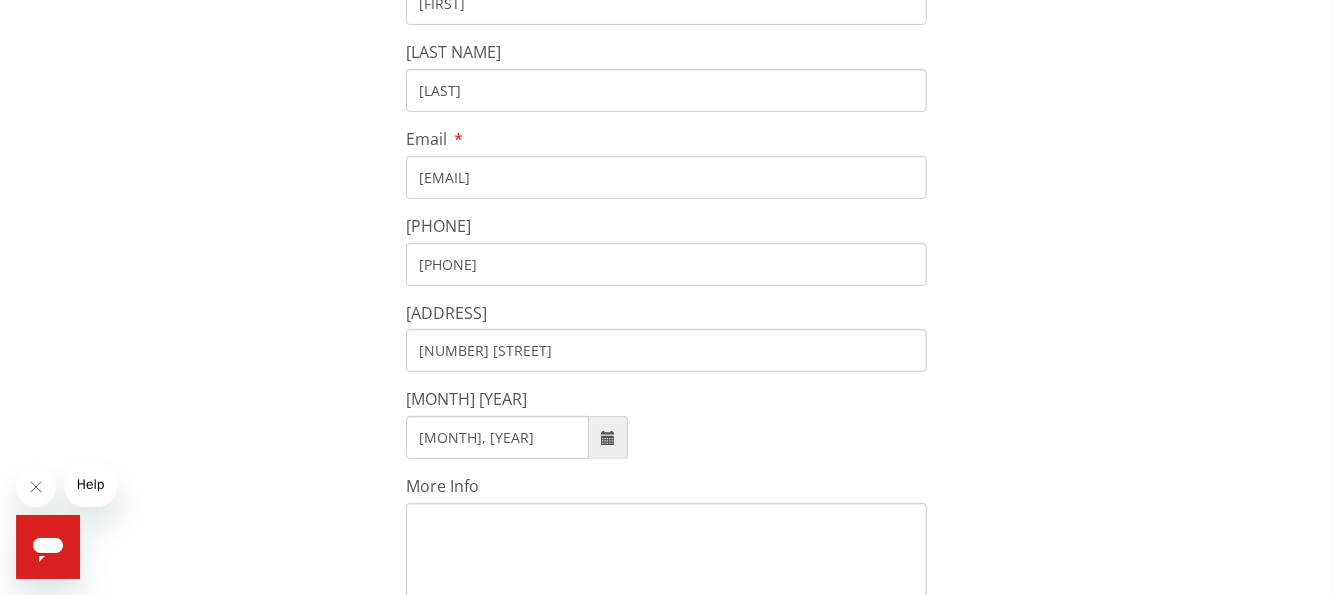 click at bounding box center [608, 438] 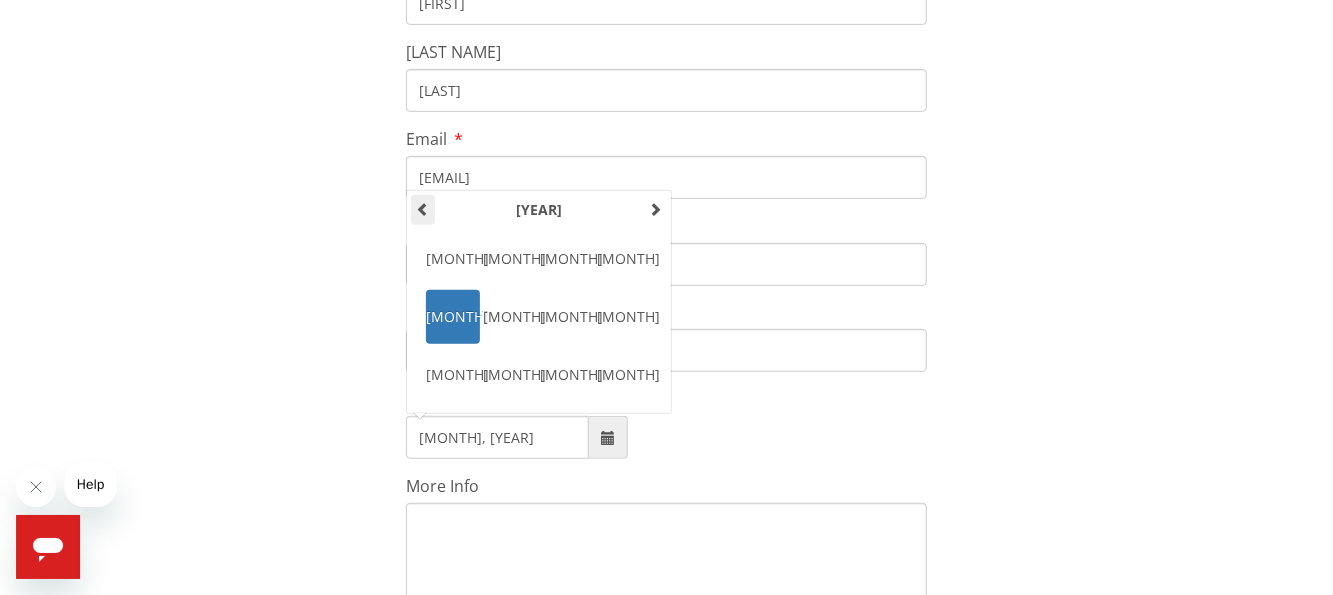 click at bounding box center [423, 209] 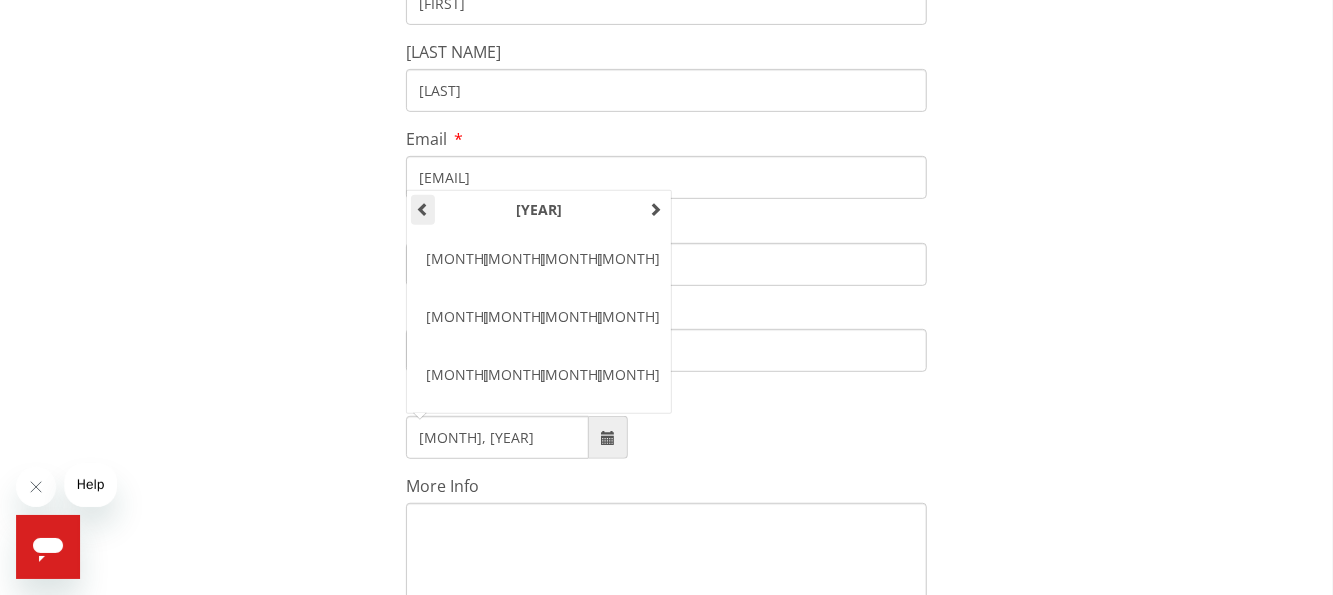 click at bounding box center [423, 209] 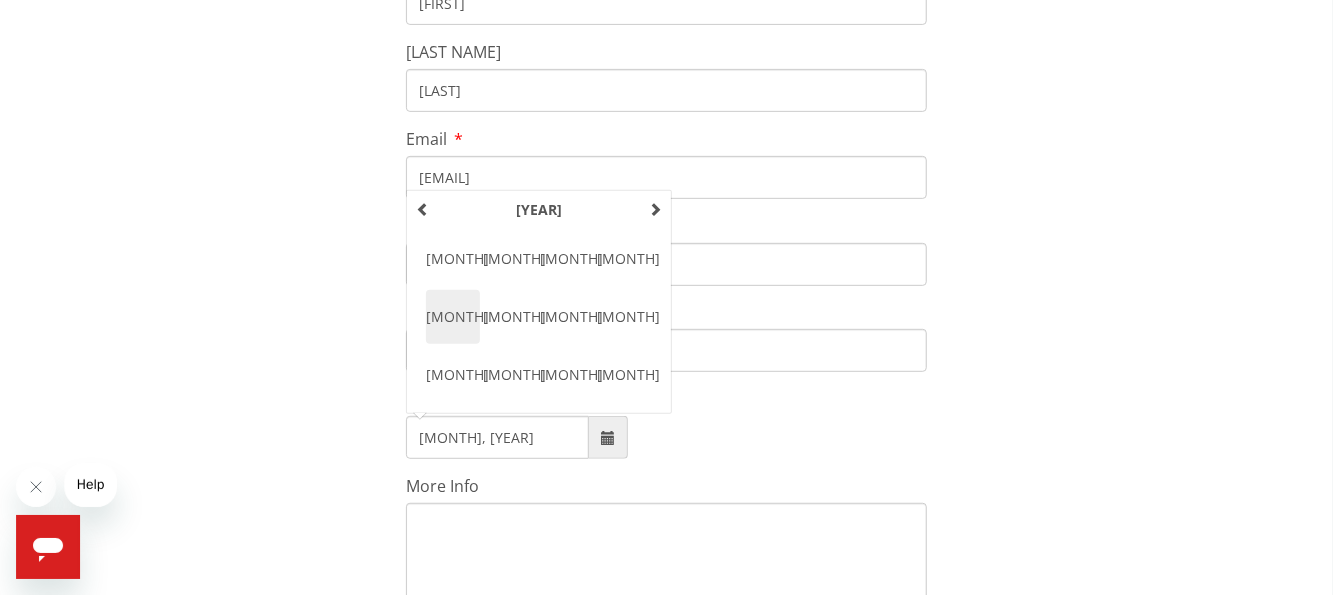 click on "May" at bounding box center [453, 317] 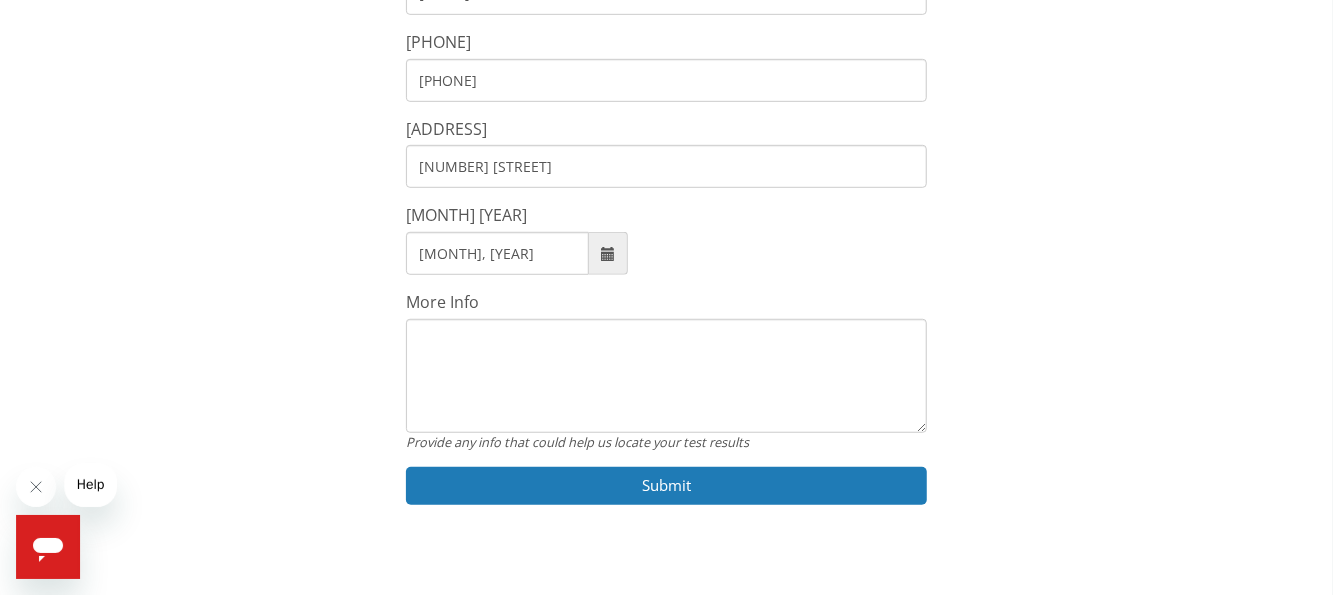 scroll, scrollTop: 608, scrollLeft: 0, axis: vertical 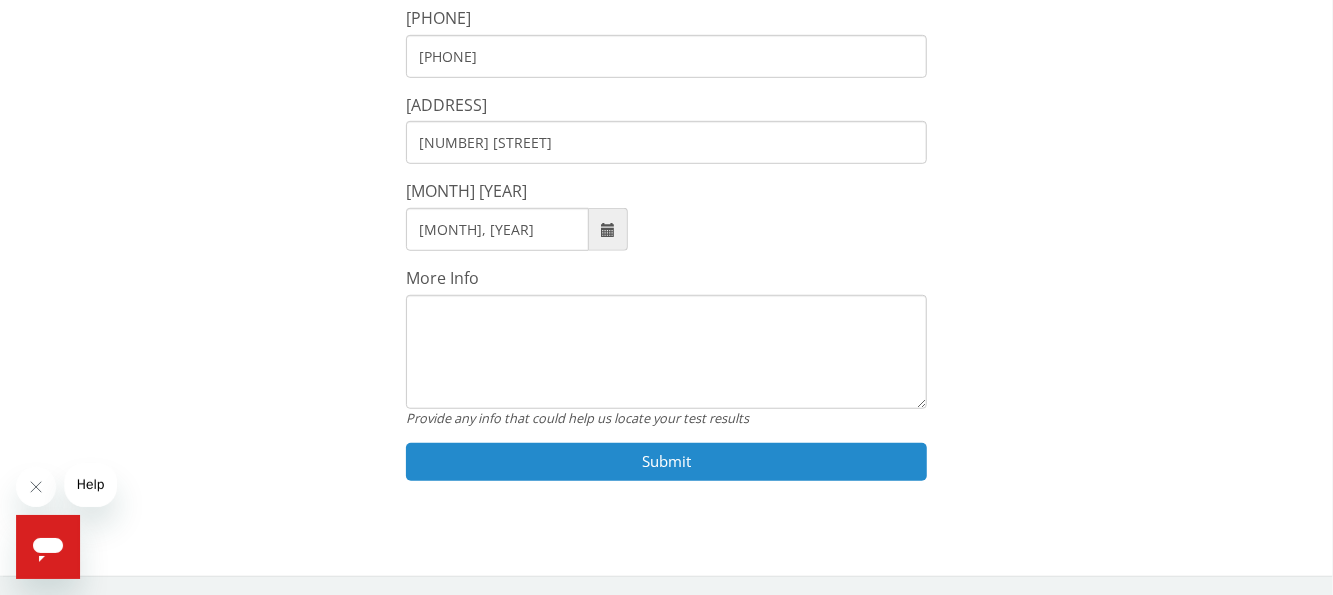 click on "Submit" at bounding box center [666, 461] 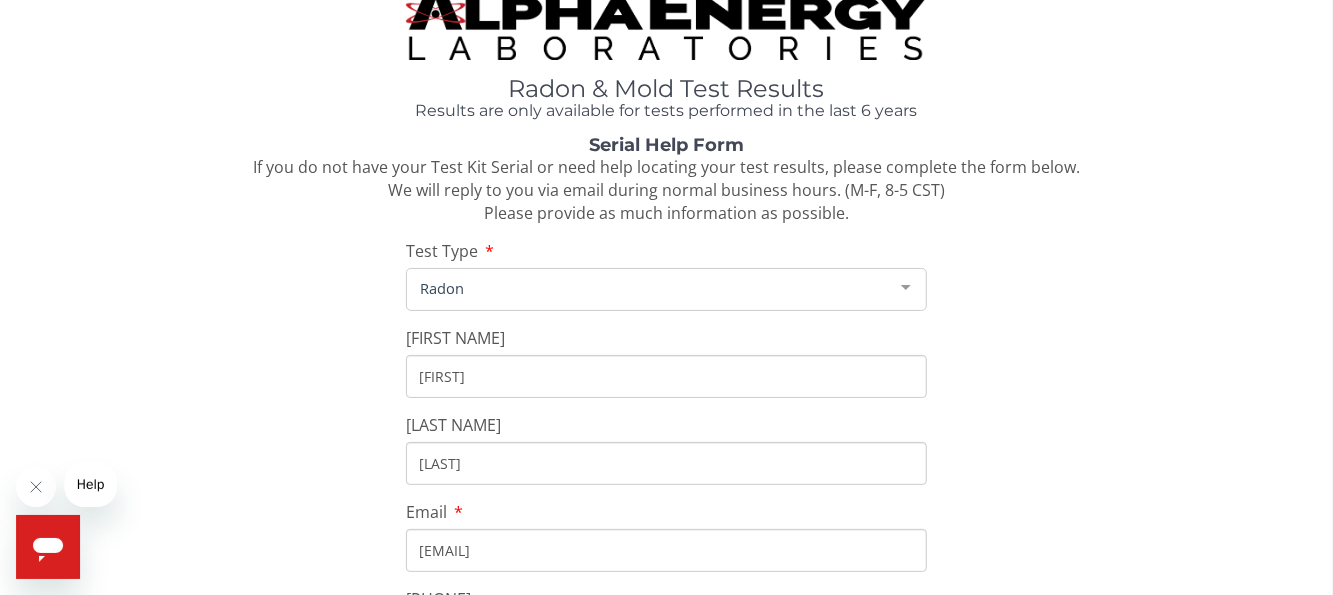 scroll, scrollTop: 0, scrollLeft: 0, axis: both 